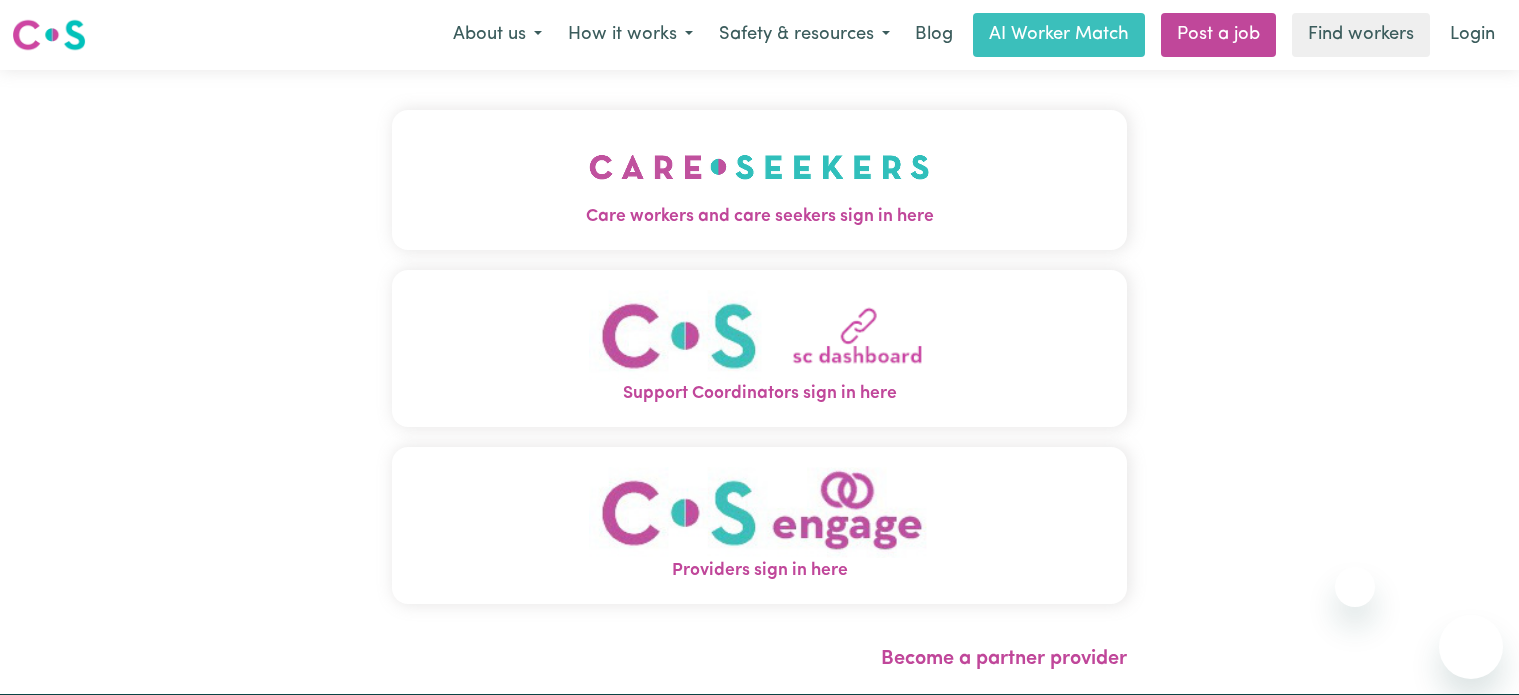 scroll, scrollTop: 0, scrollLeft: 0, axis: both 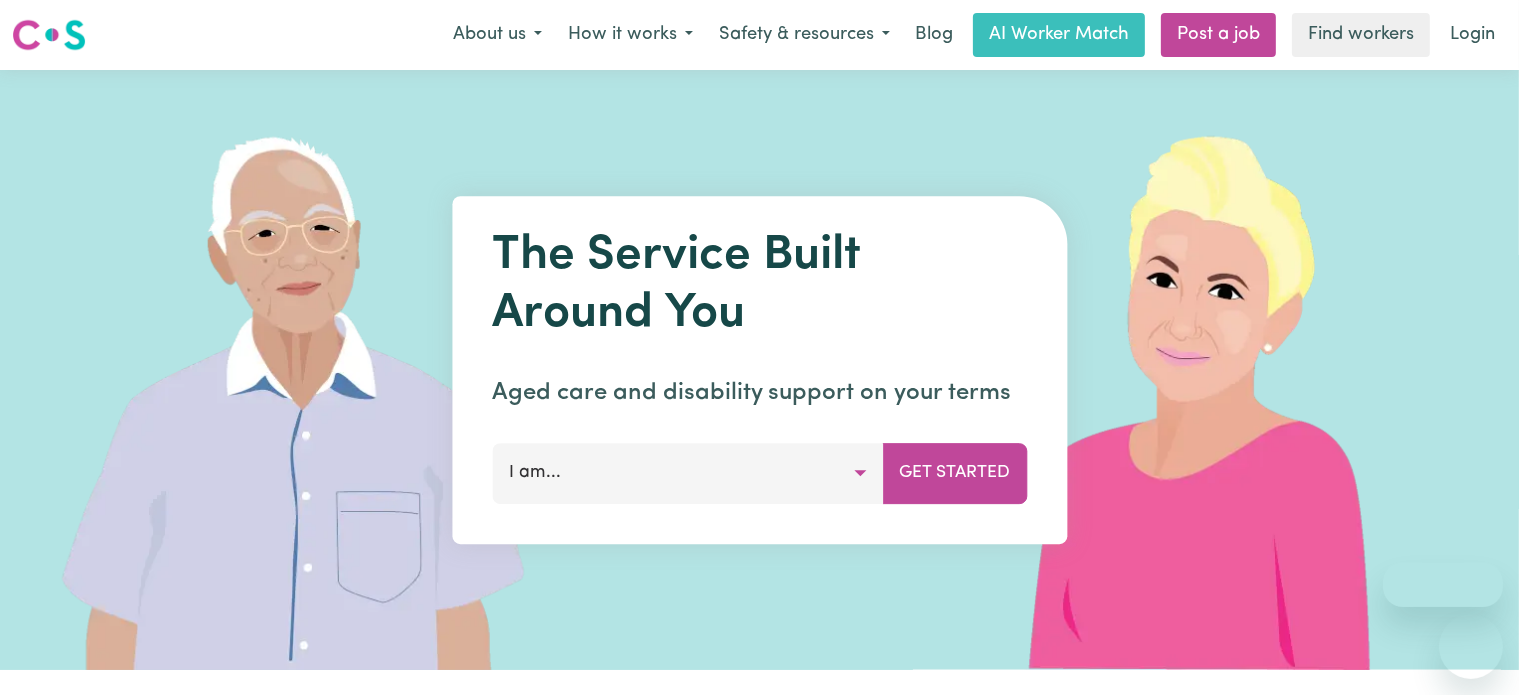 drag, startPoint x: 0, startPoint y: 0, endPoint x: 720, endPoint y: 477, distance: 863.6718 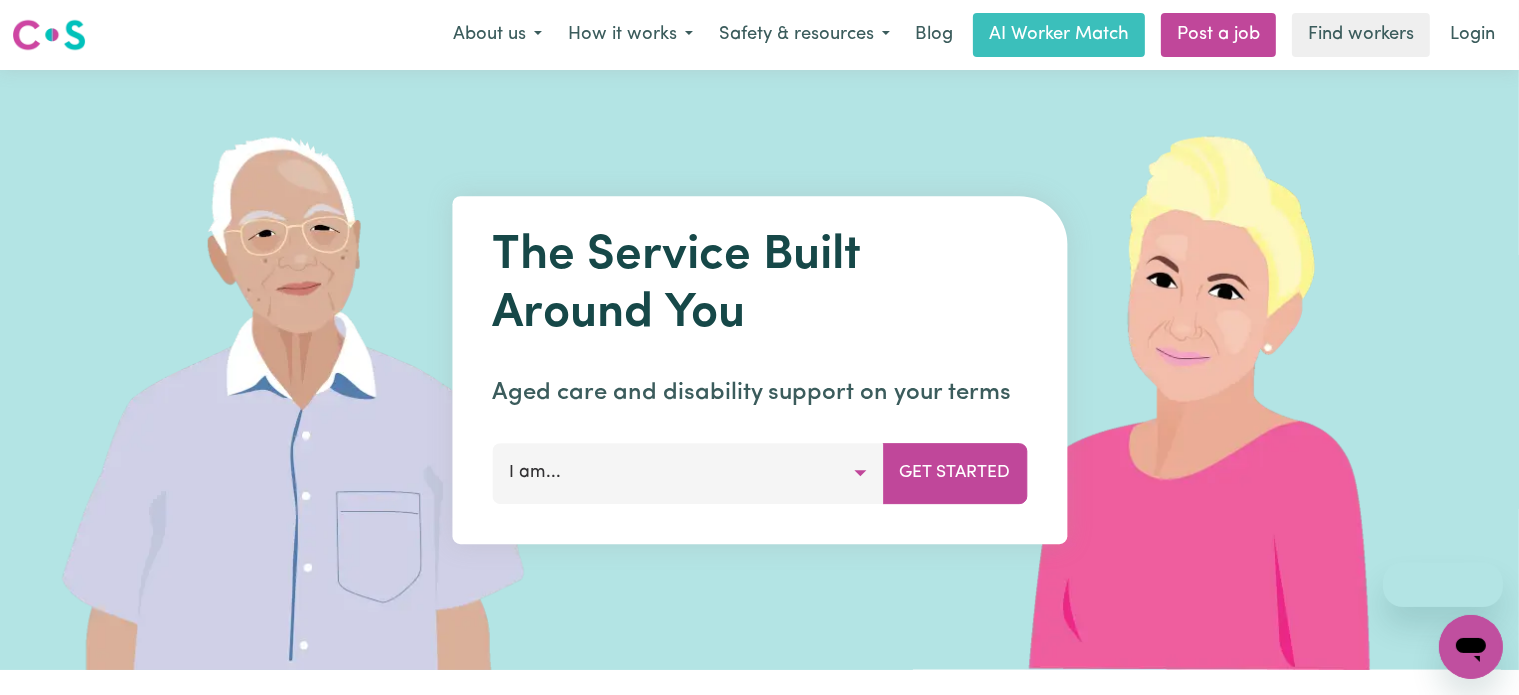 scroll, scrollTop: 0, scrollLeft: 0, axis: both 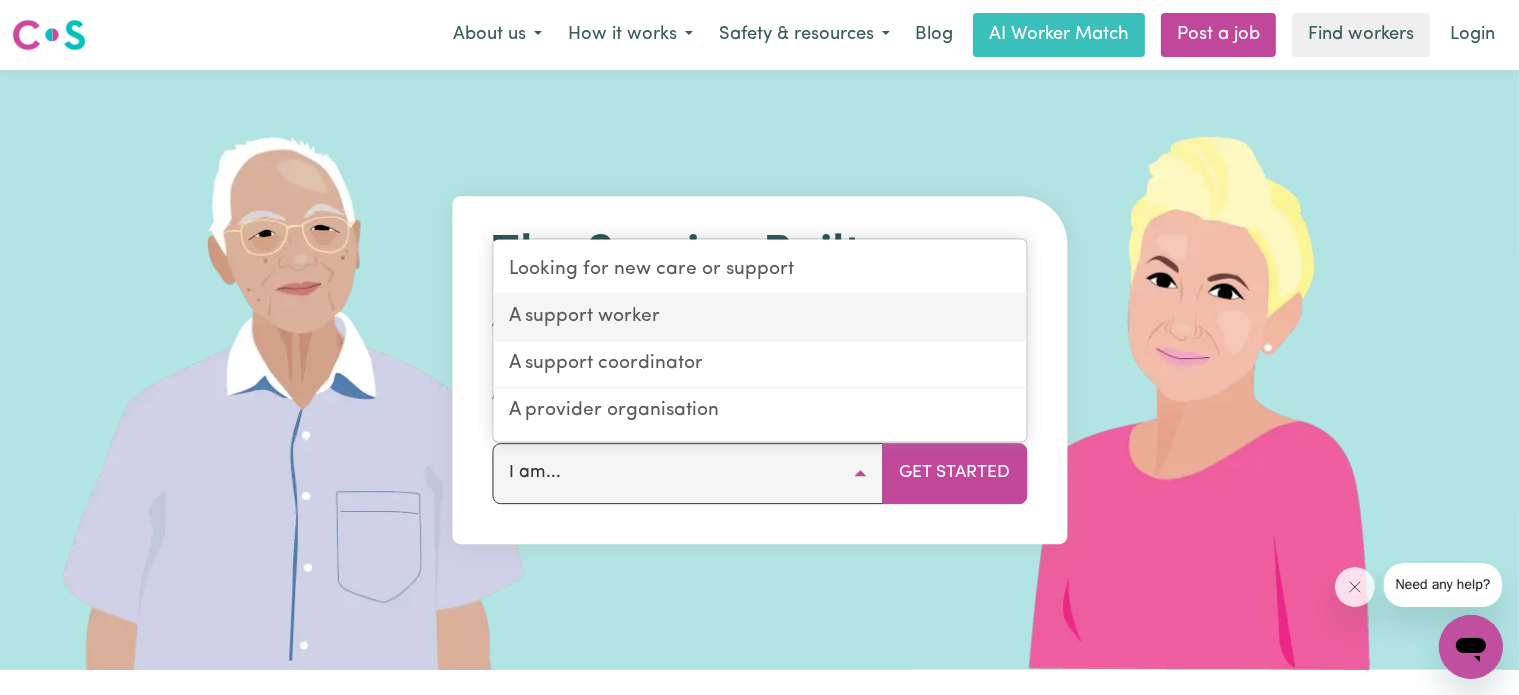 click on "A support worker" at bounding box center [759, 318] 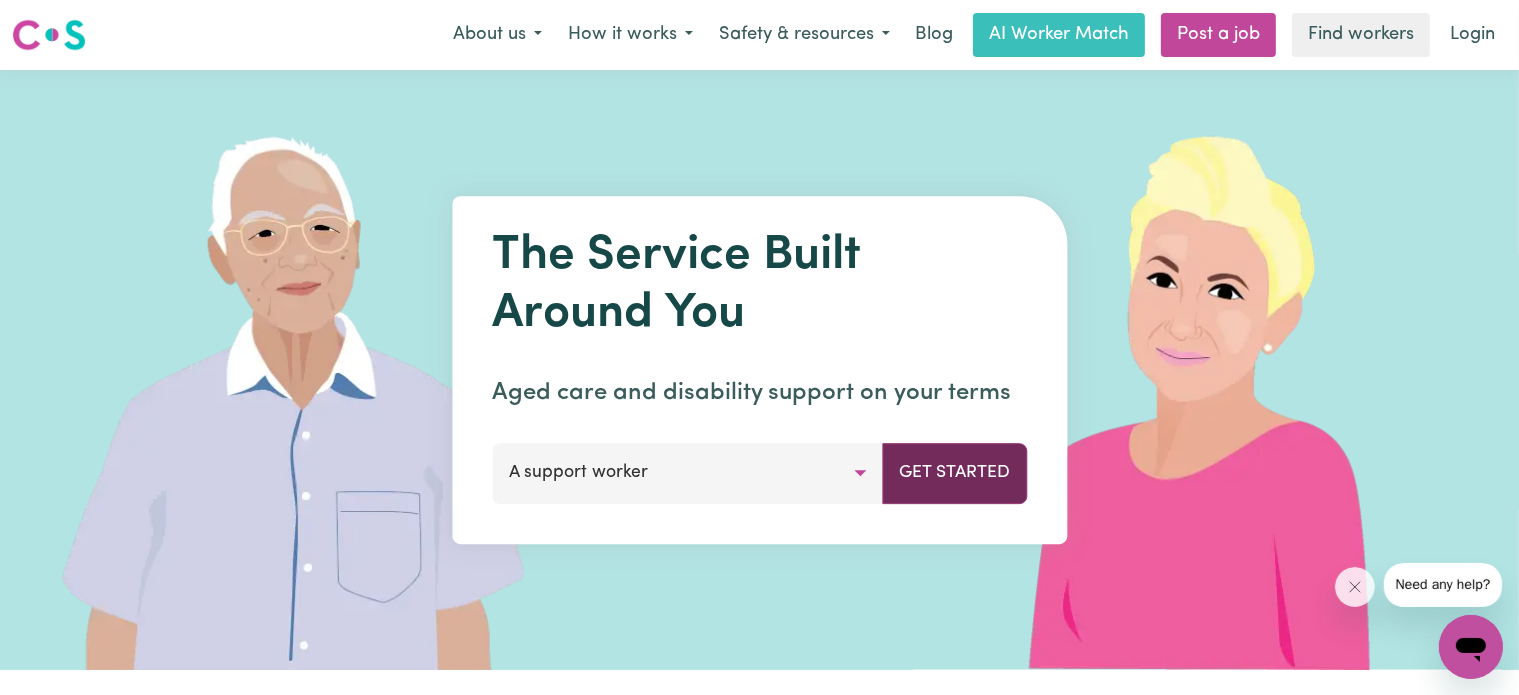 click on "Get Started" at bounding box center [954, 473] 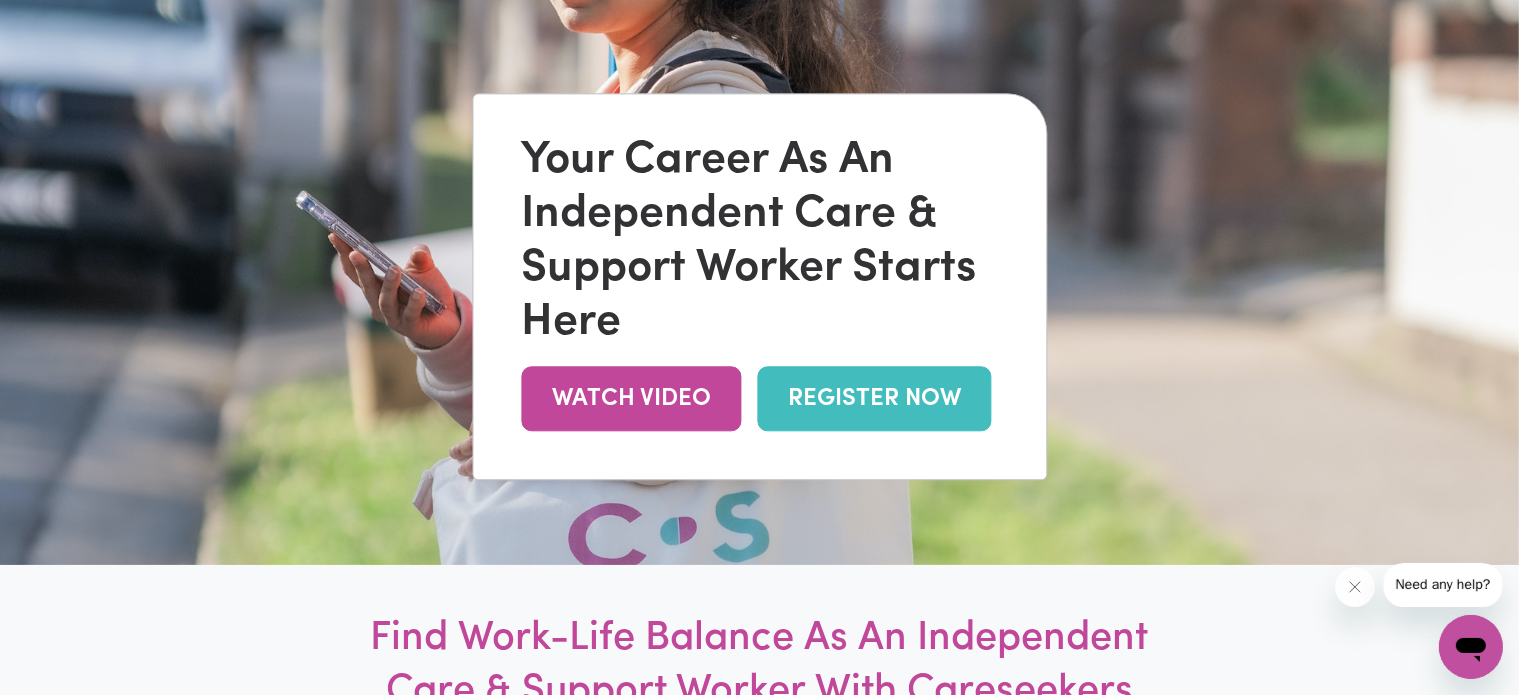 scroll, scrollTop: 300, scrollLeft: 0, axis: vertical 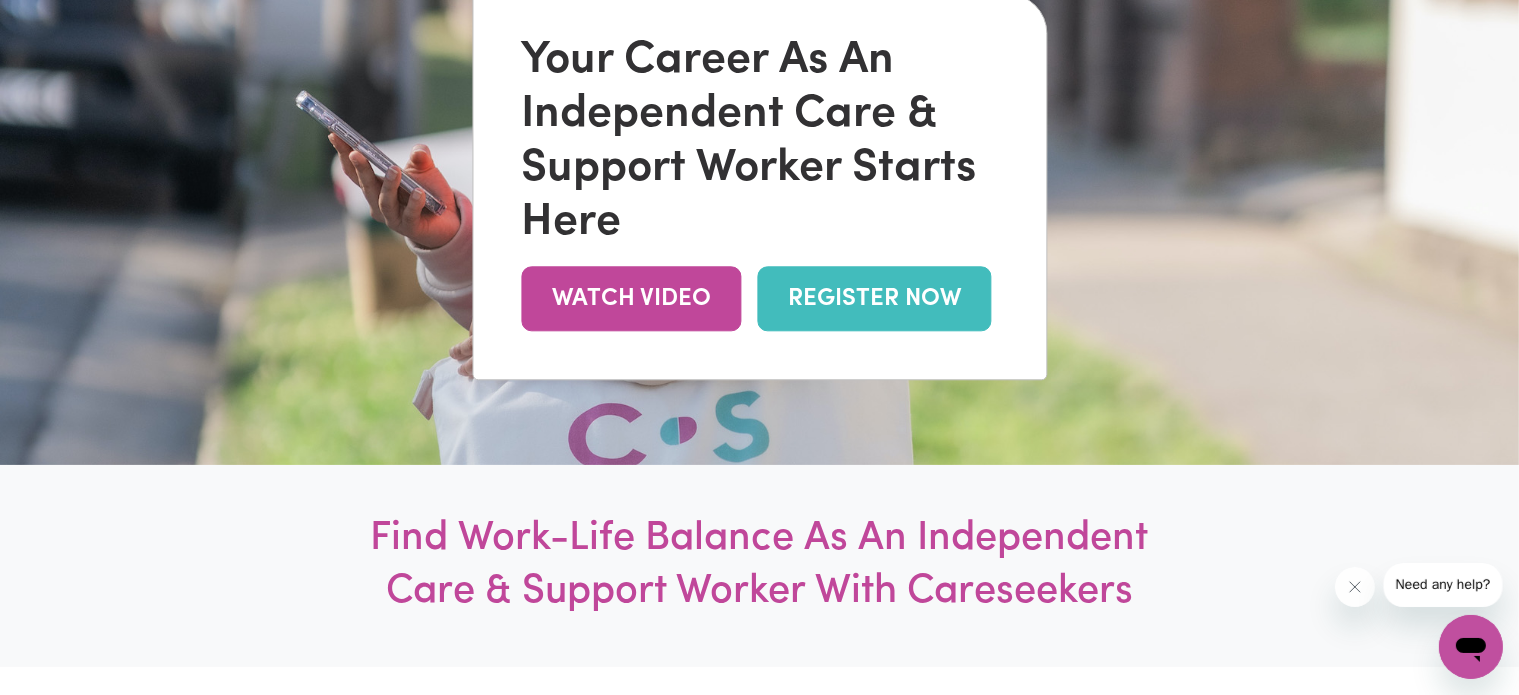 click on "REGISTER NOW" at bounding box center (874, 298) 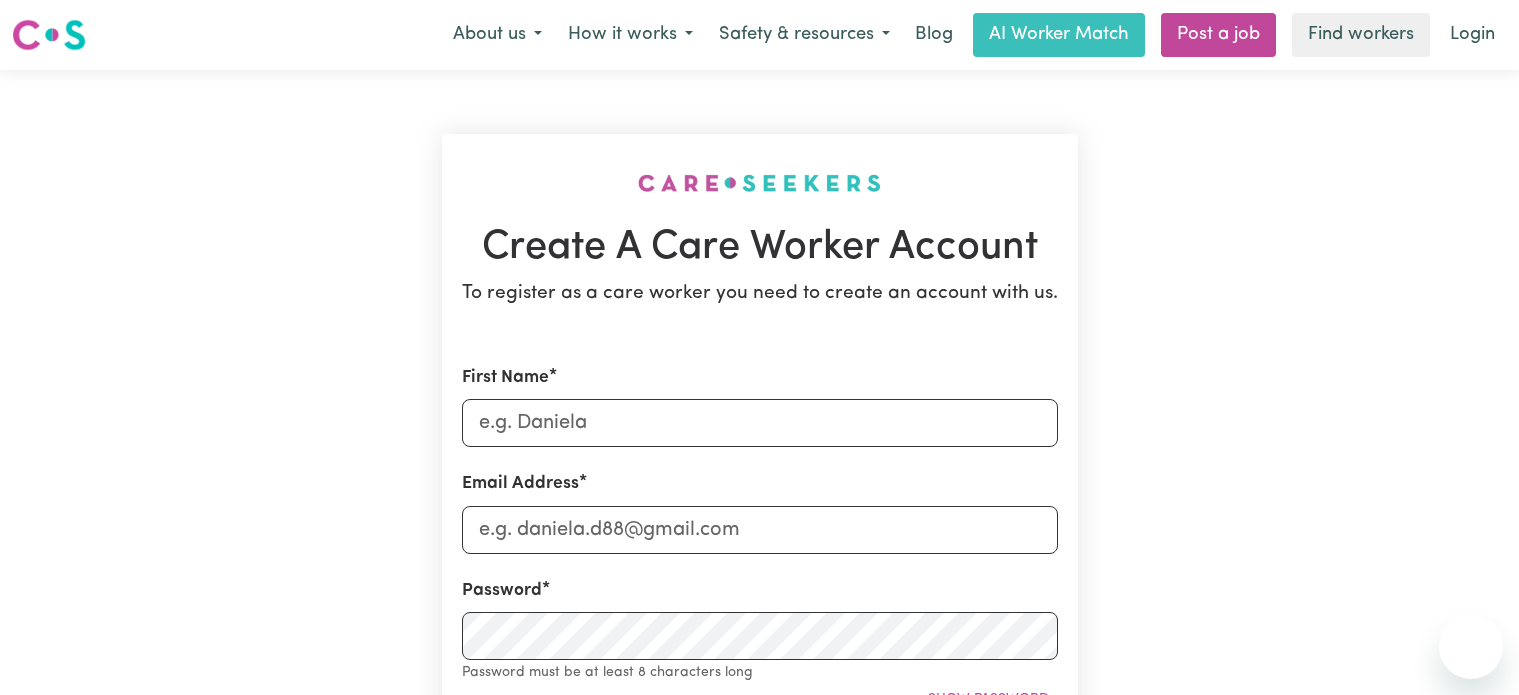 scroll, scrollTop: 0, scrollLeft: 0, axis: both 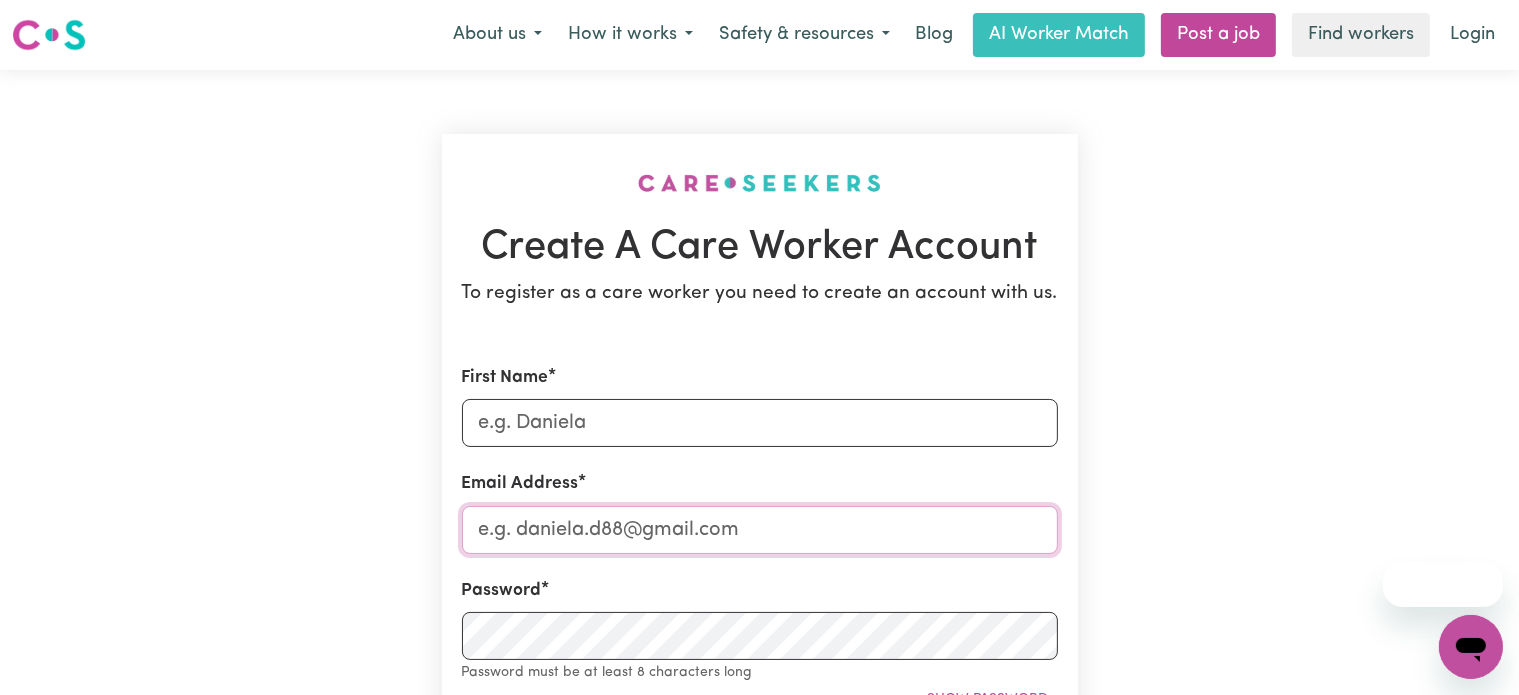 type on "Chloelyn15@gmail.com" 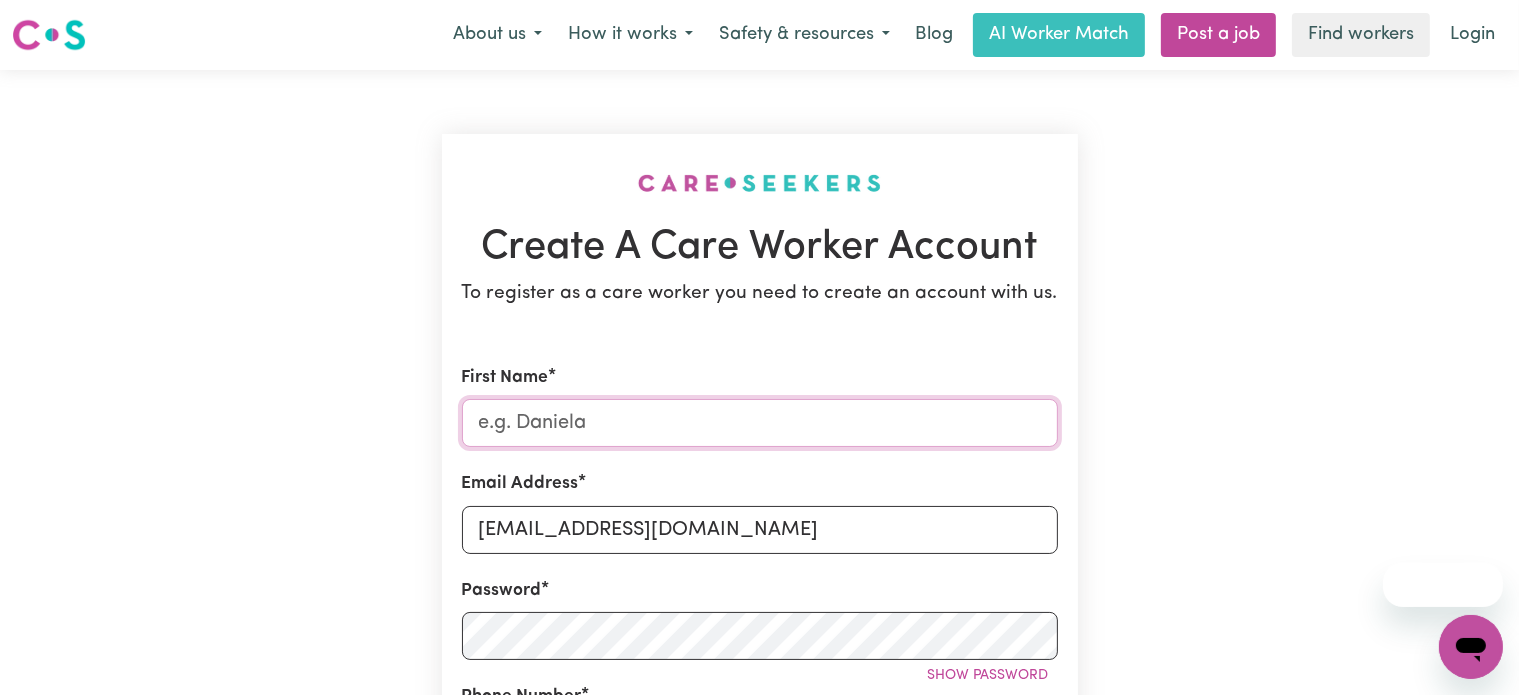 click on "First Name" at bounding box center (760, 423) 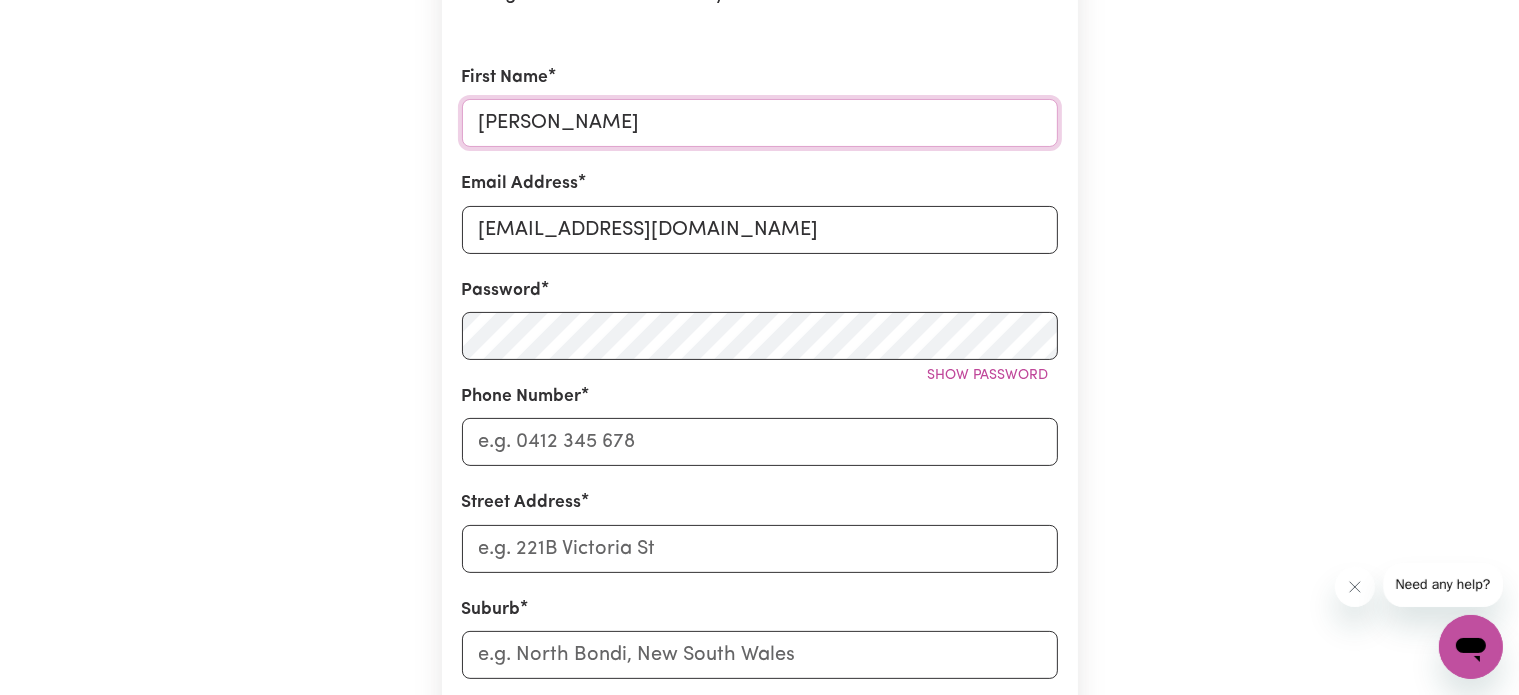 scroll, scrollTop: 500, scrollLeft: 0, axis: vertical 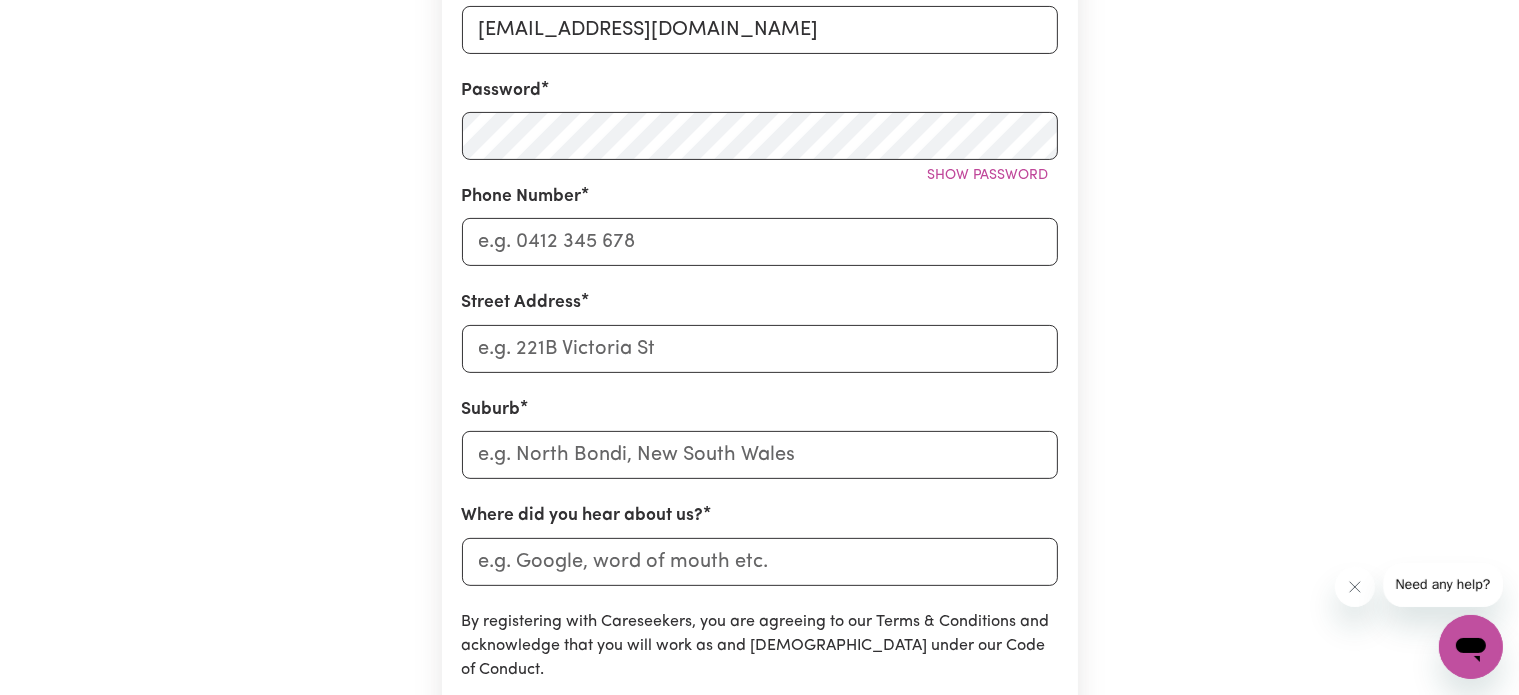 type on "chloe" 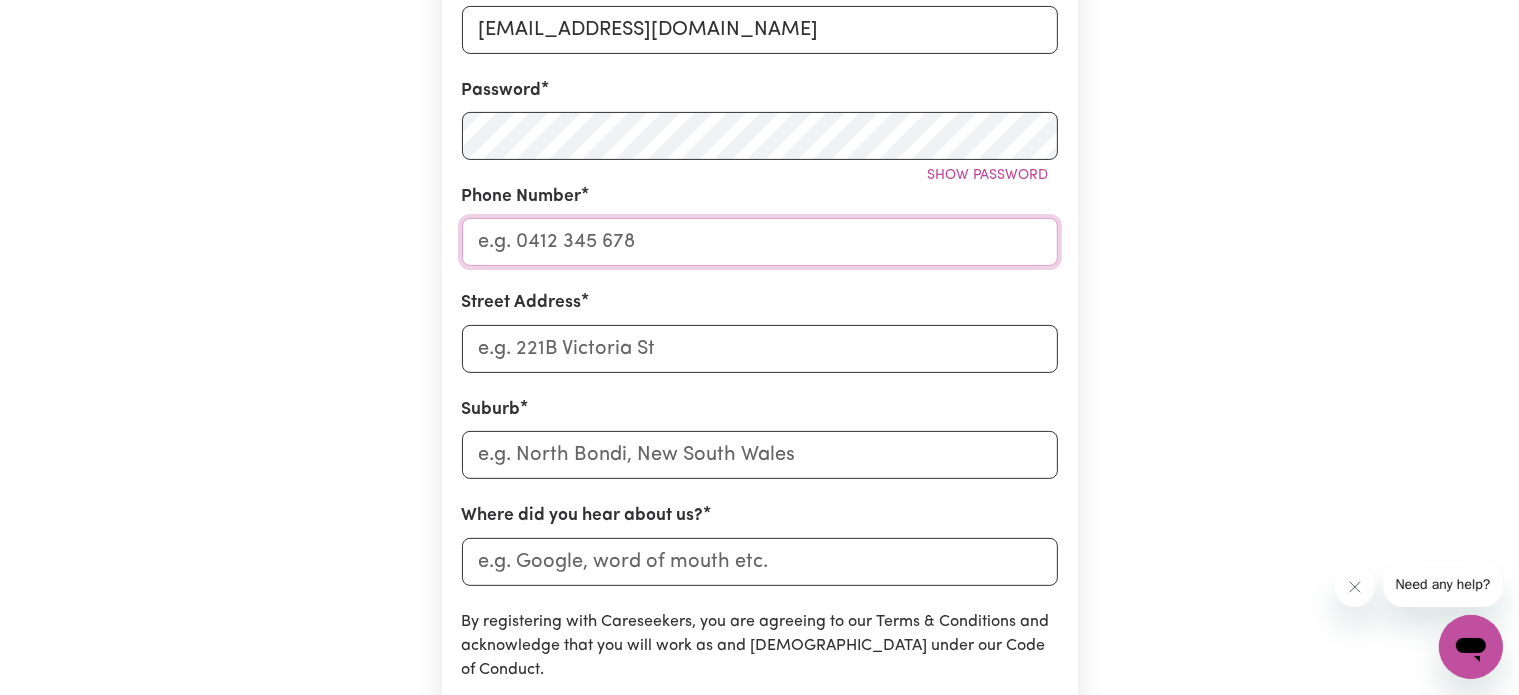 click on "Phone Number" at bounding box center [760, 242] 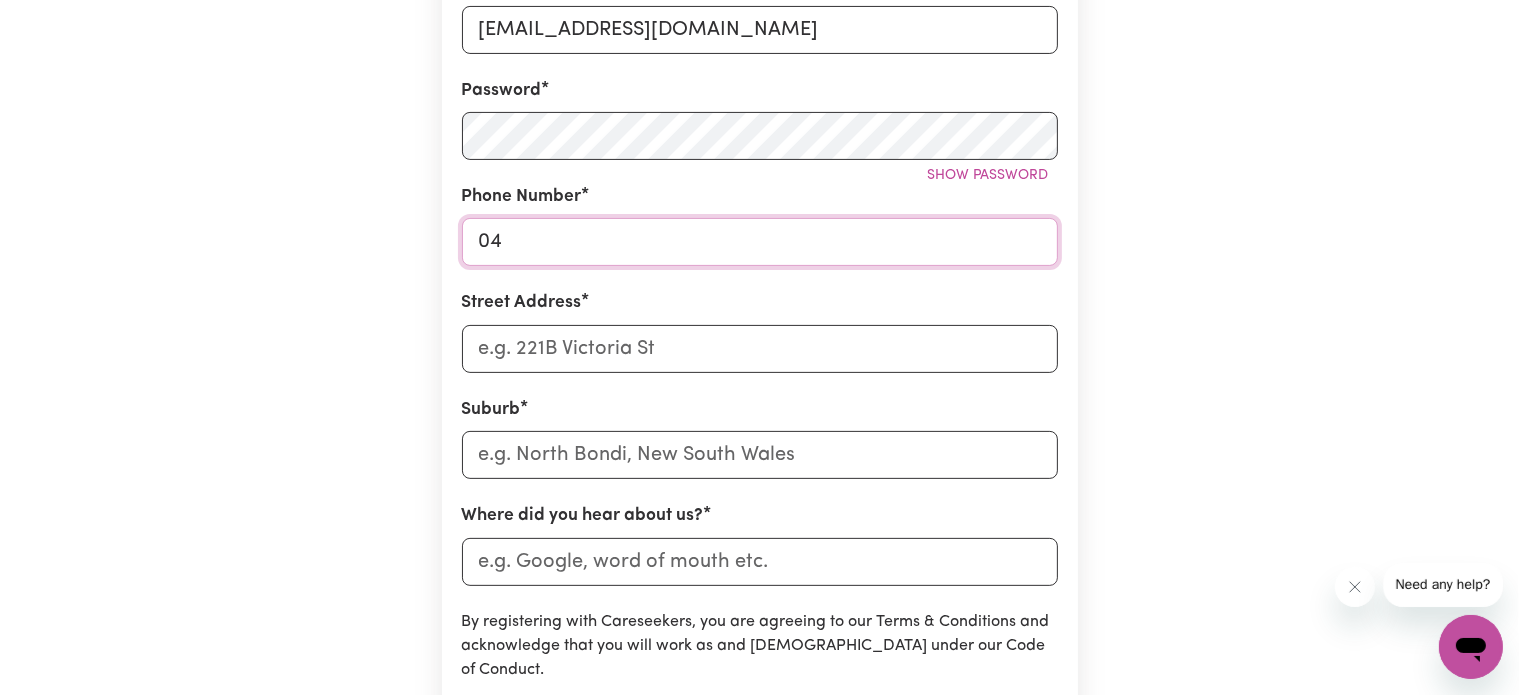 type on "0" 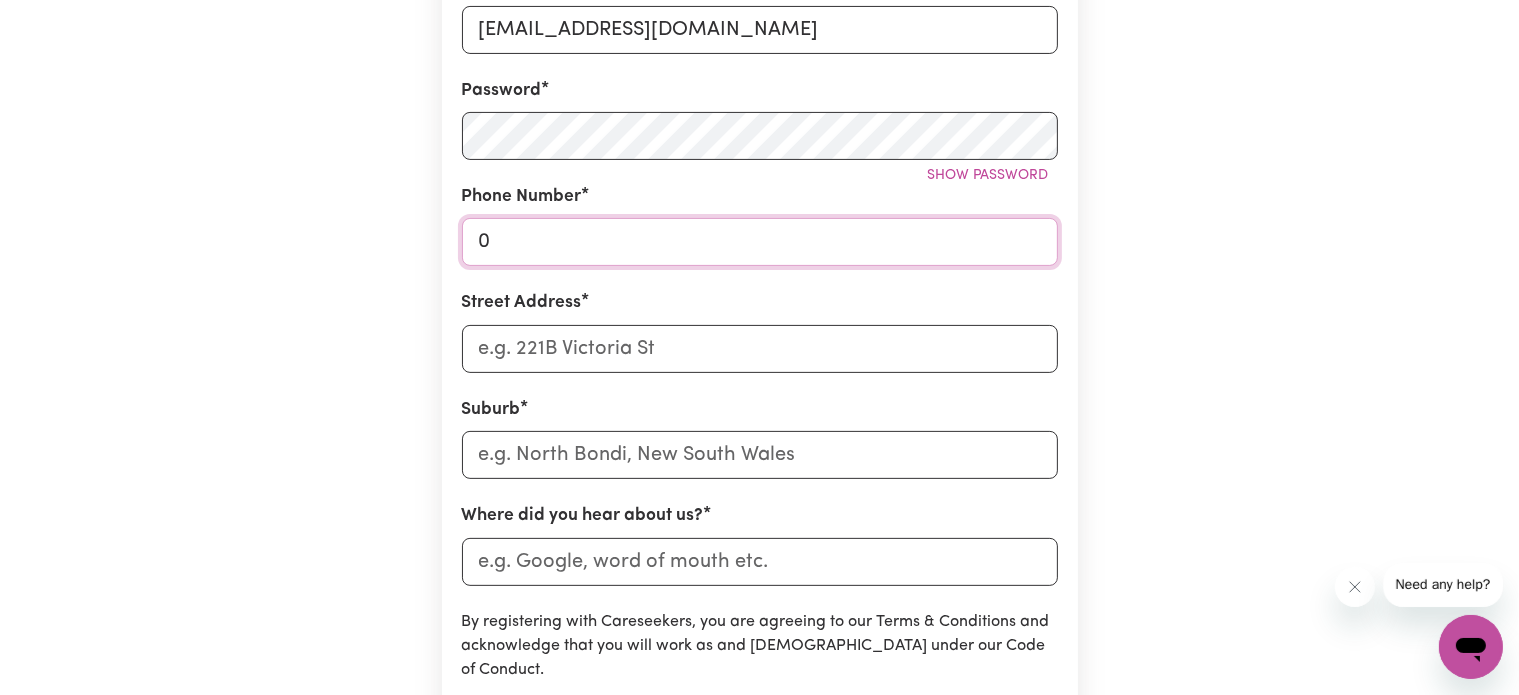 type 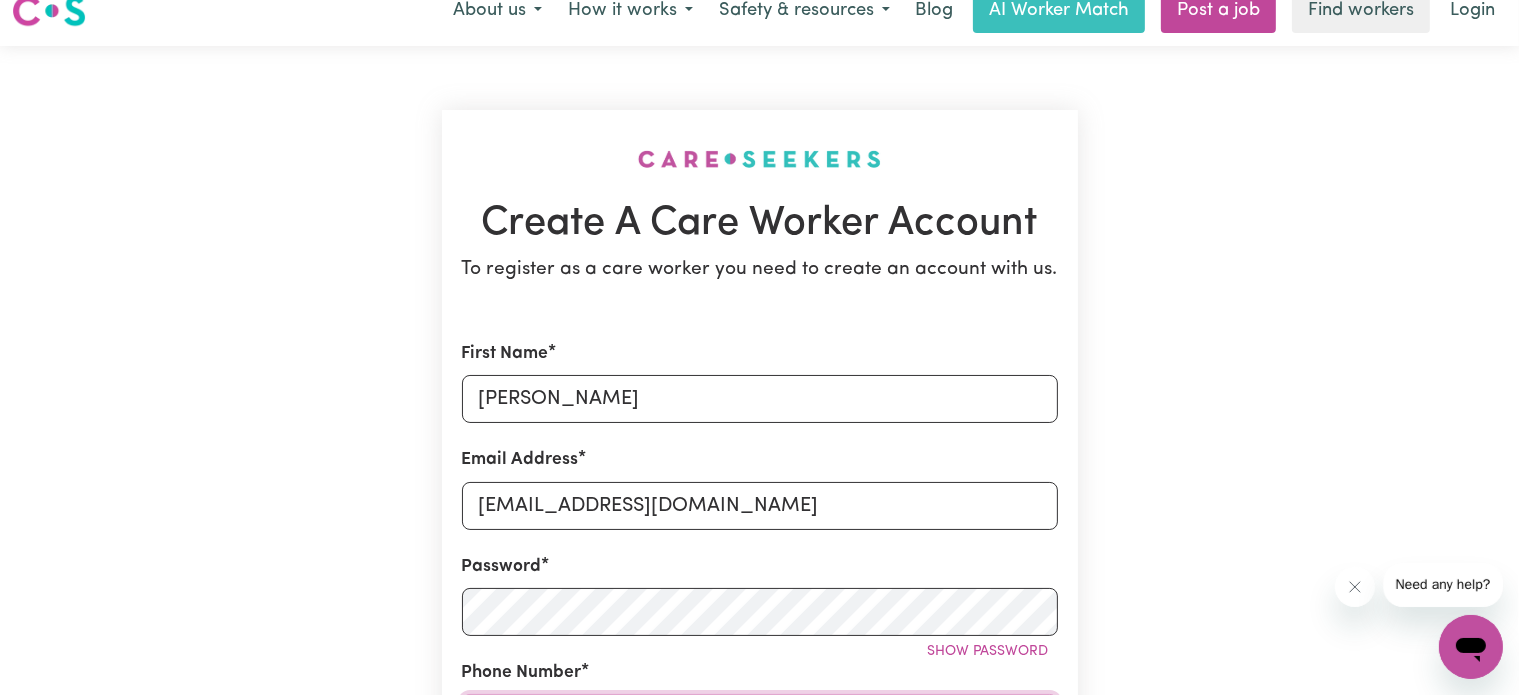 scroll, scrollTop: 0, scrollLeft: 0, axis: both 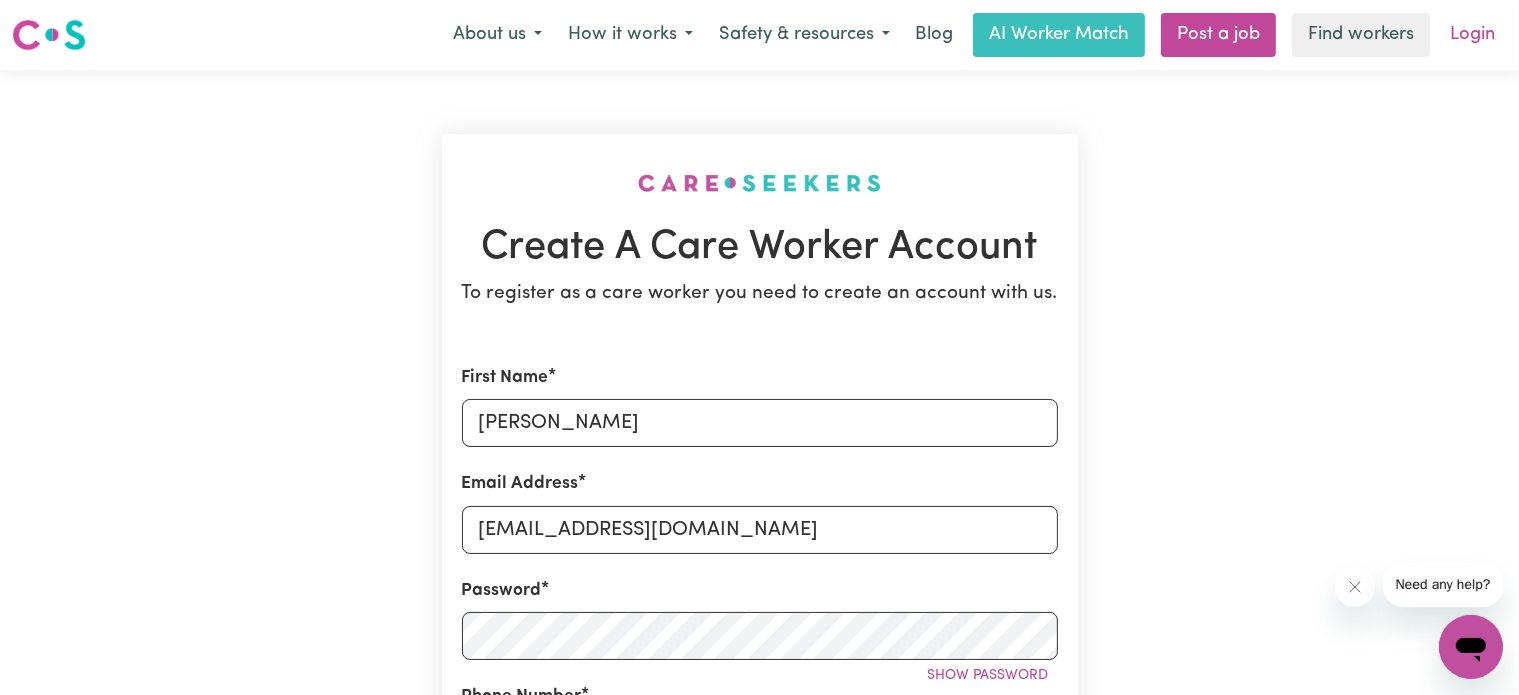 click on "Login" at bounding box center (1472, 35) 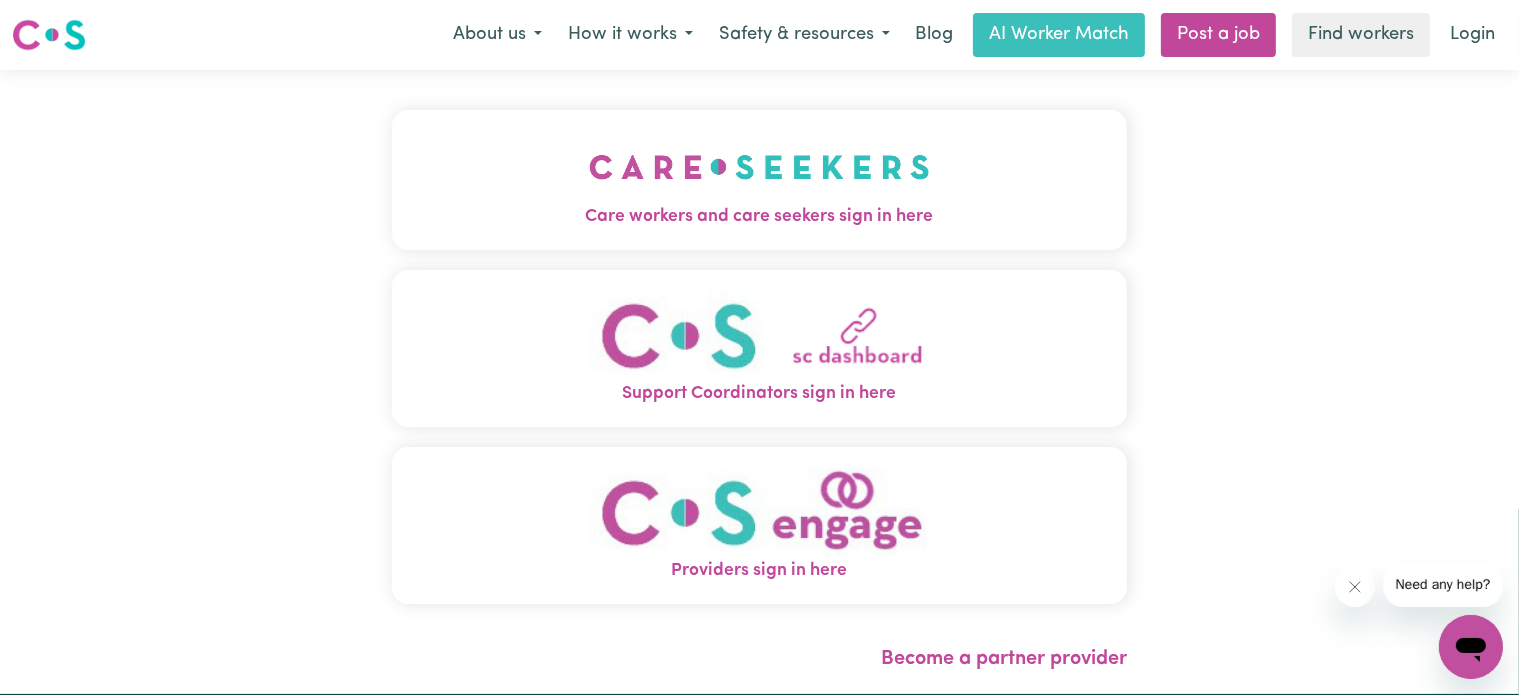 click on "Care workers and care seekers sign in here" at bounding box center [760, 217] 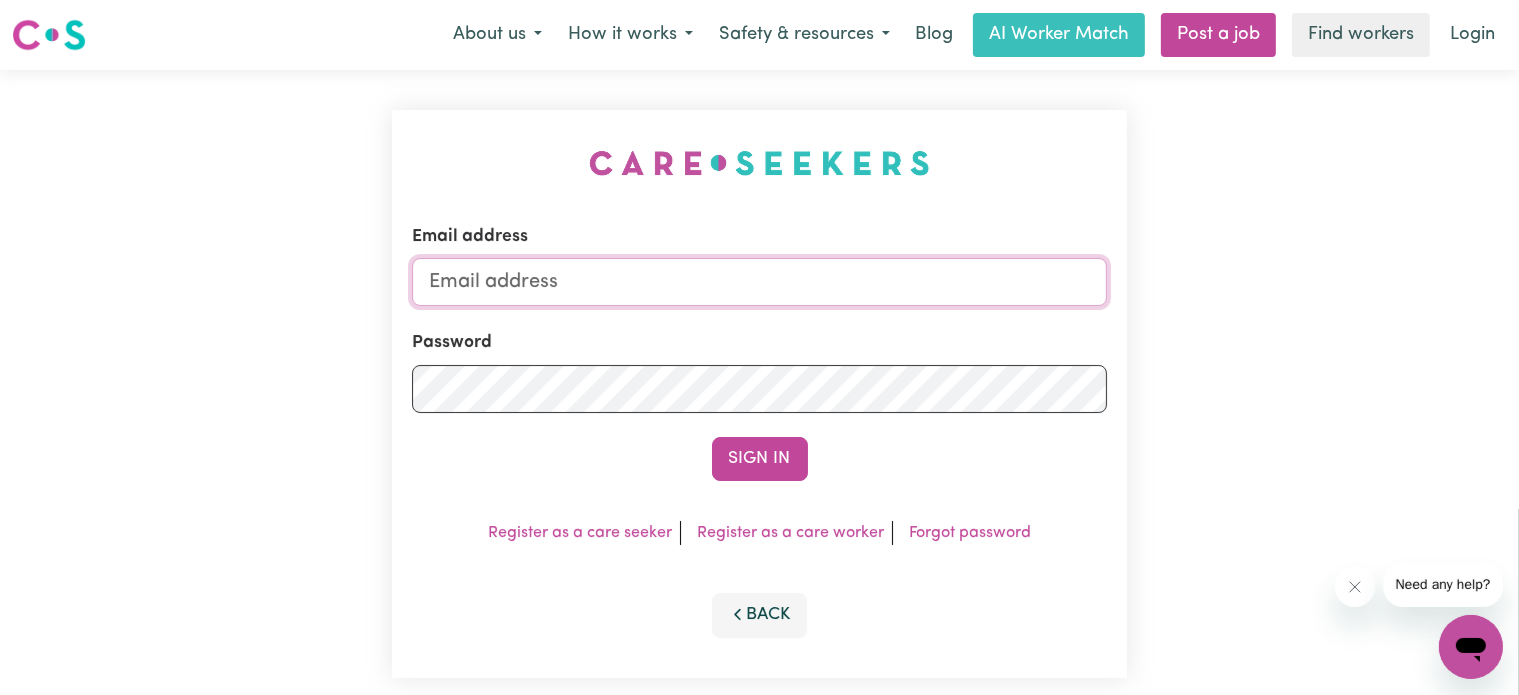 type on "[EMAIL_ADDRESS][DOMAIN_NAME]" 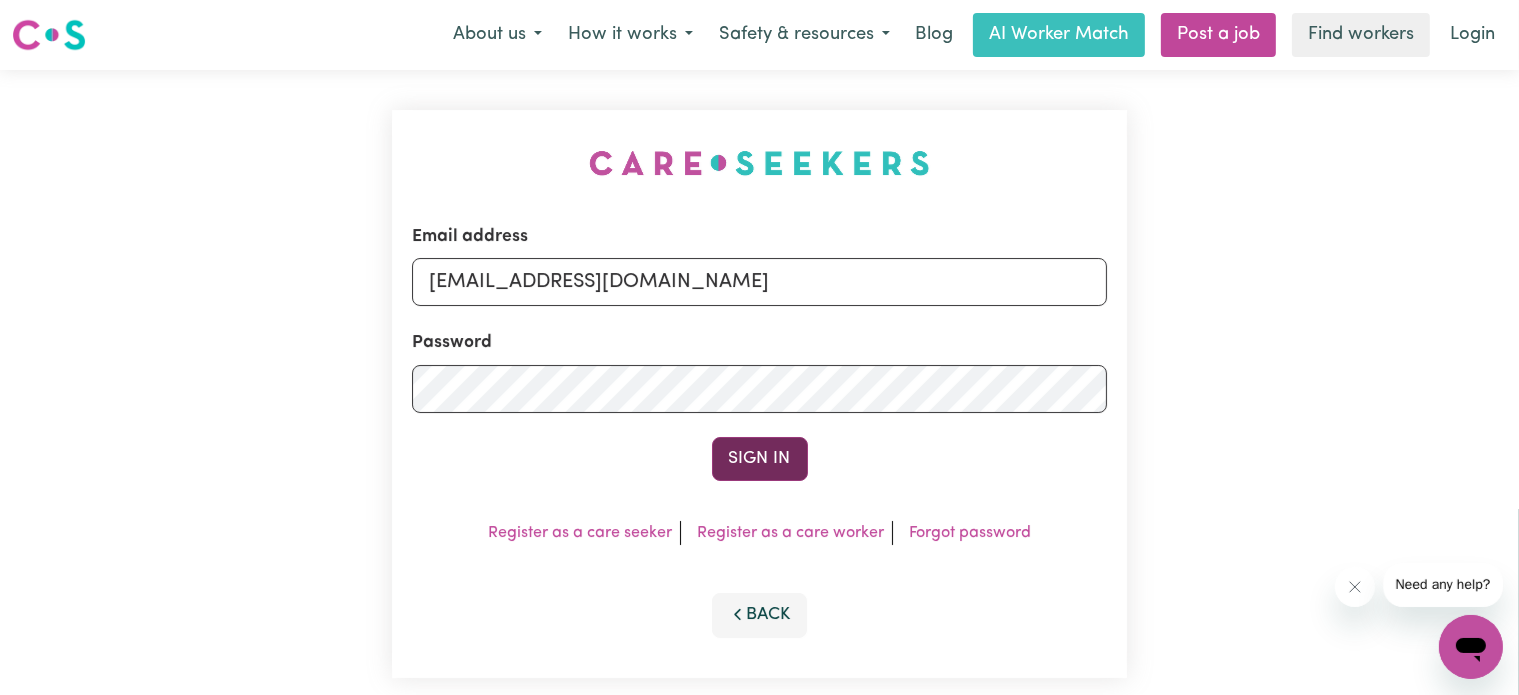 click on "Sign In" at bounding box center [760, 459] 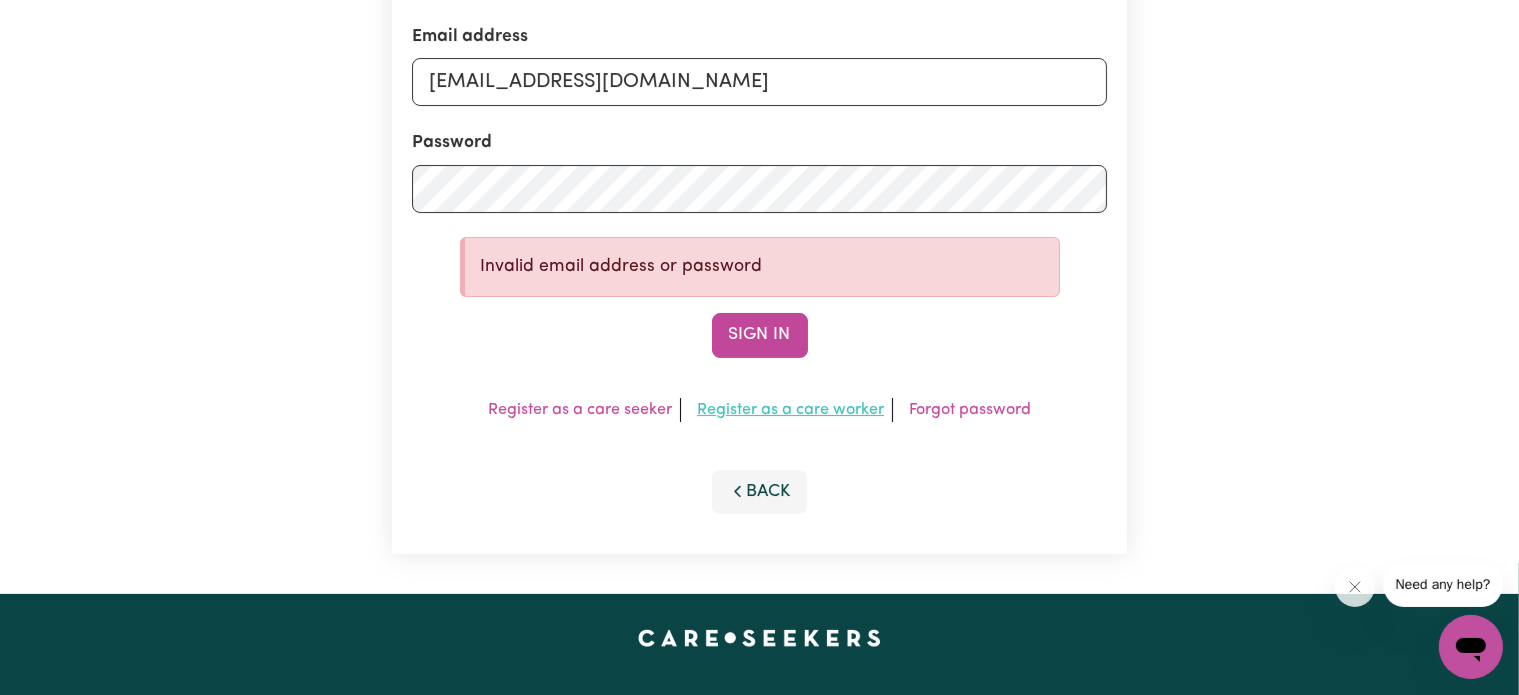 click on "Register as a care worker" at bounding box center (790, 410) 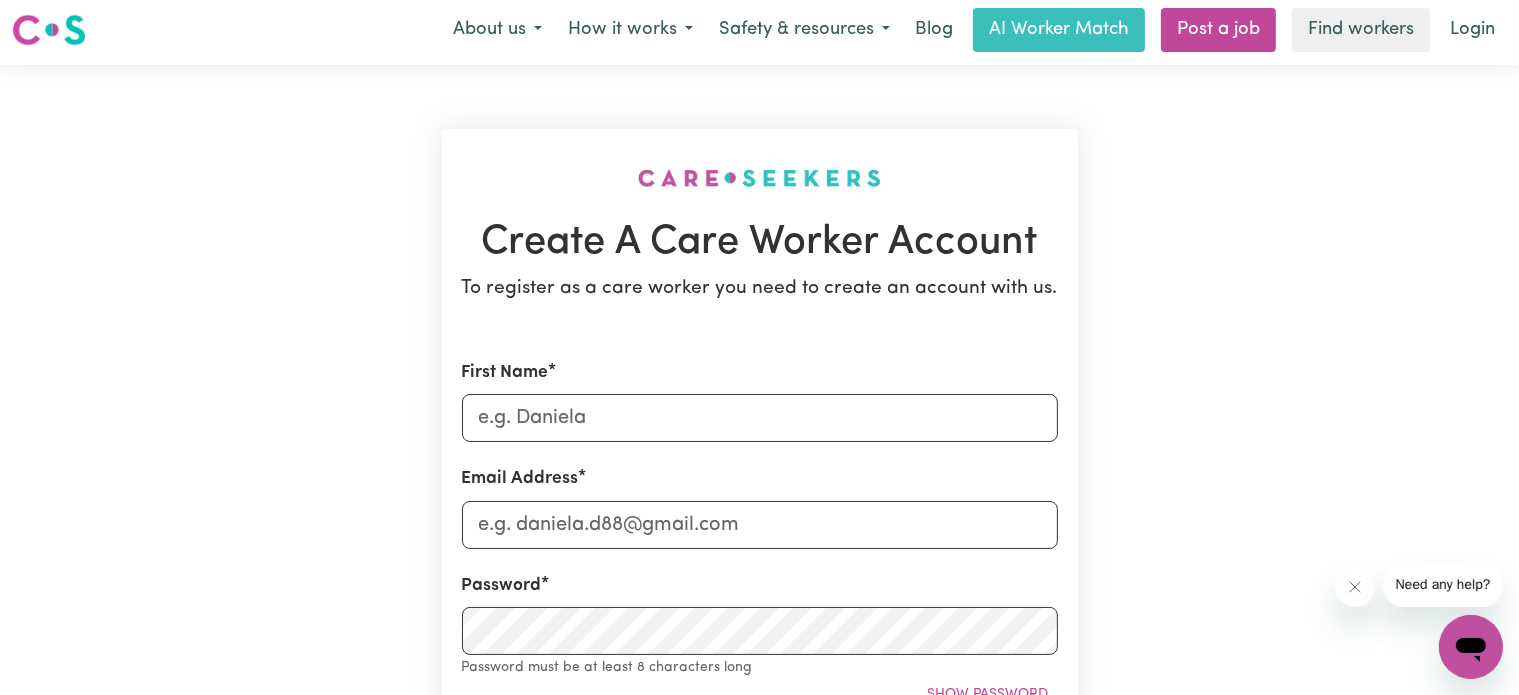 scroll, scrollTop: 0, scrollLeft: 0, axis: both 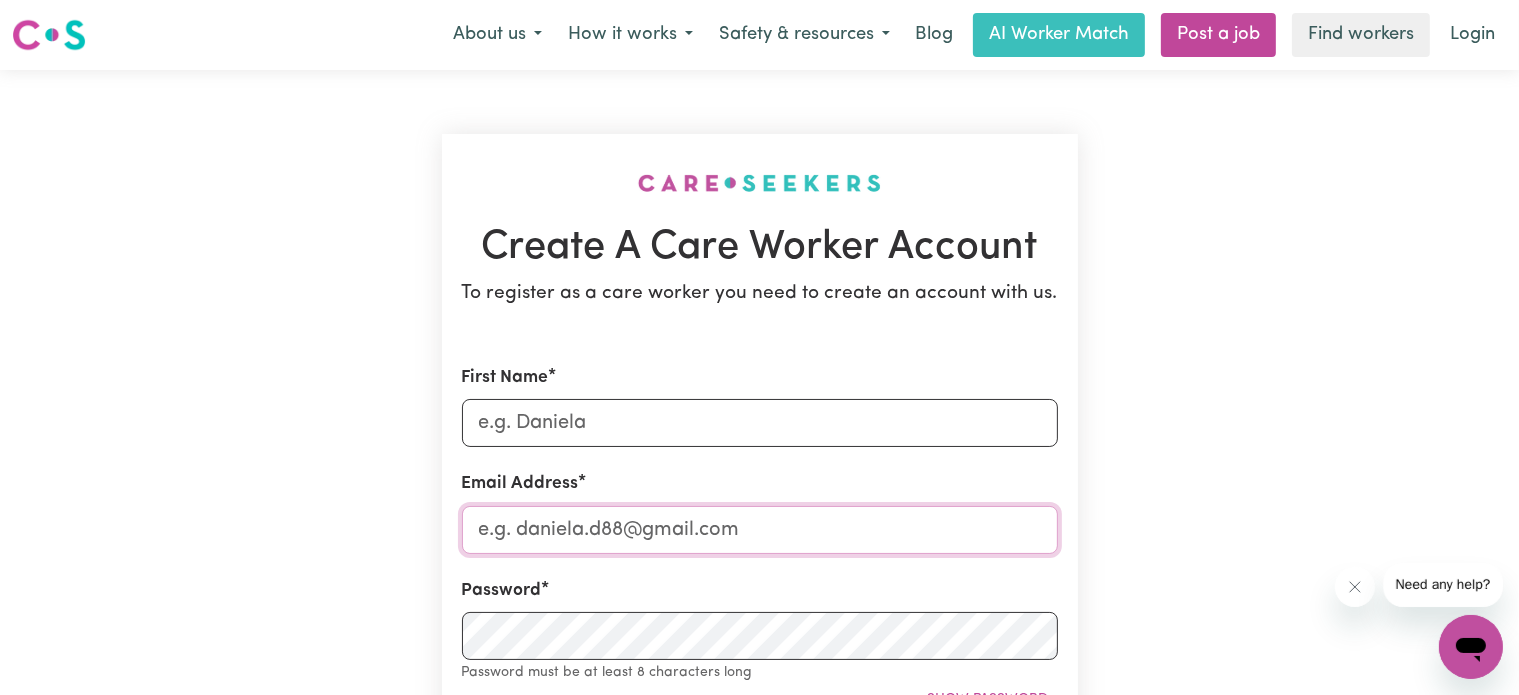 type on "[EMAIL_ADDRESS][DOMAIN_NAME]" 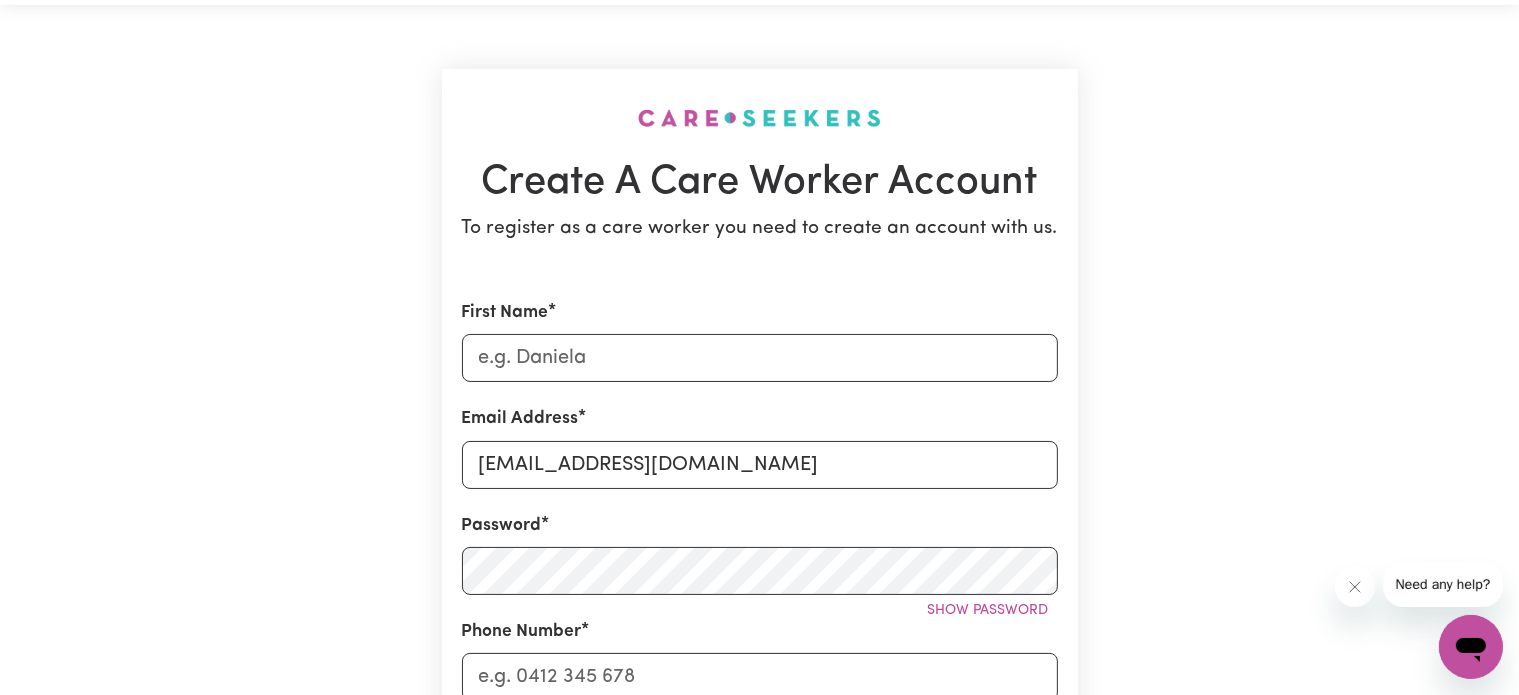 scroll, scrollTop: 100, scrollLeft: 0, axis: vertical 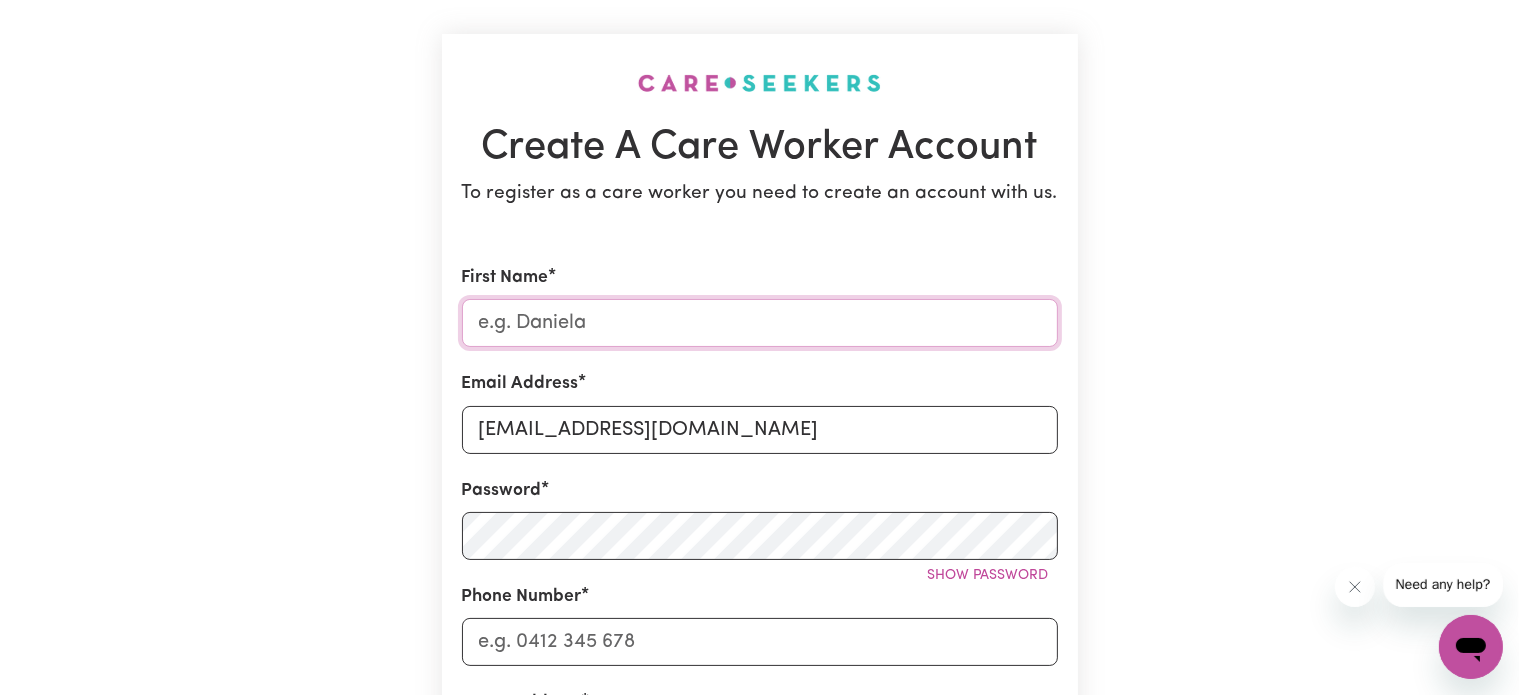 click on "First Name" at bounding box center [760, 323] 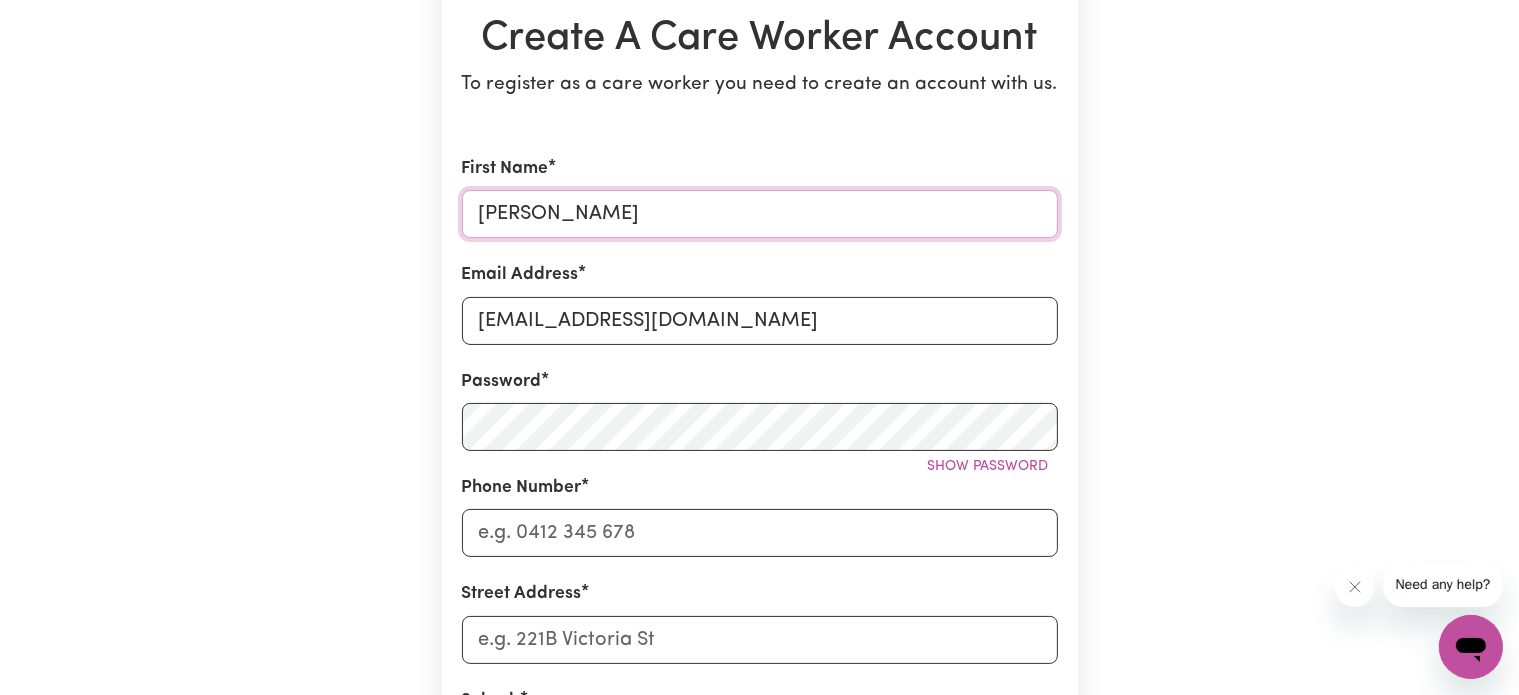 scroll, scrollTop: 400, scrollLeft: 0, axis: vertical 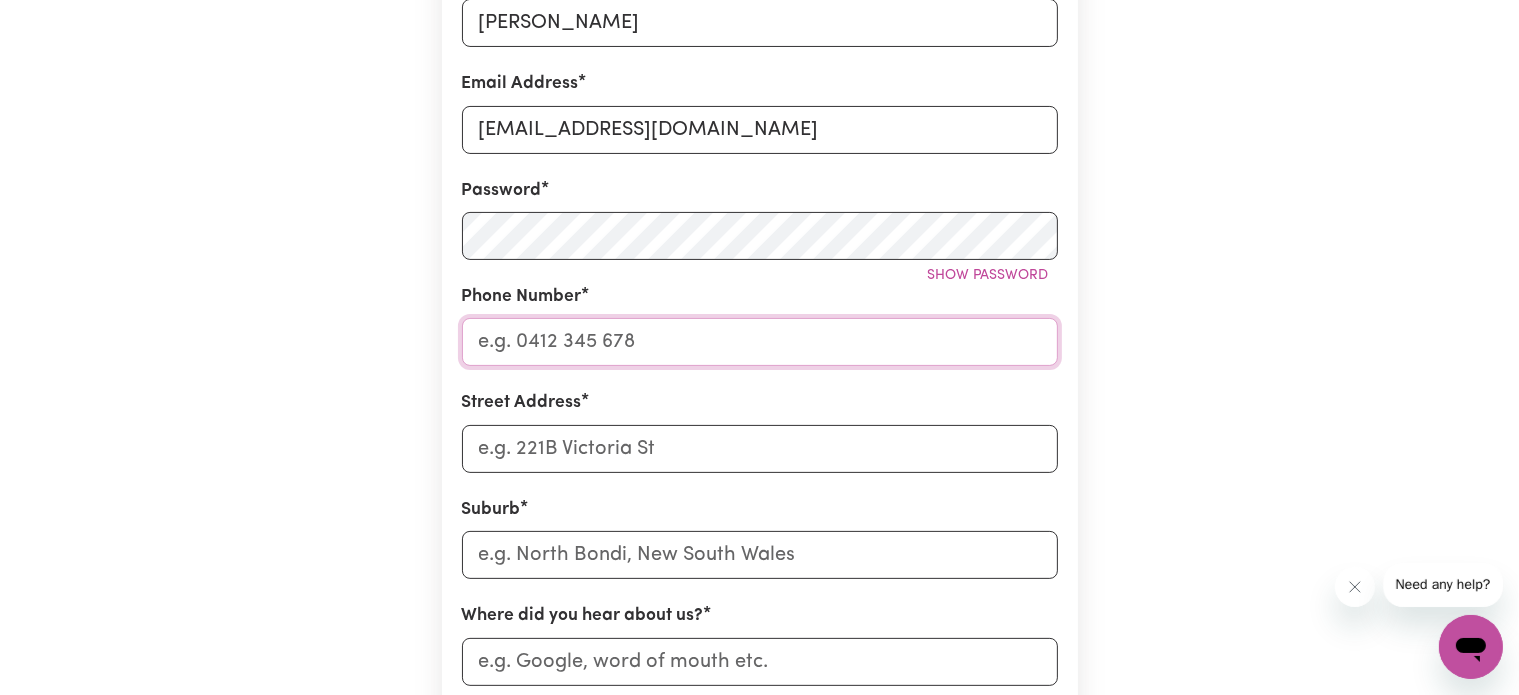 click on "Phone Number" at bounding box center (760, 342) 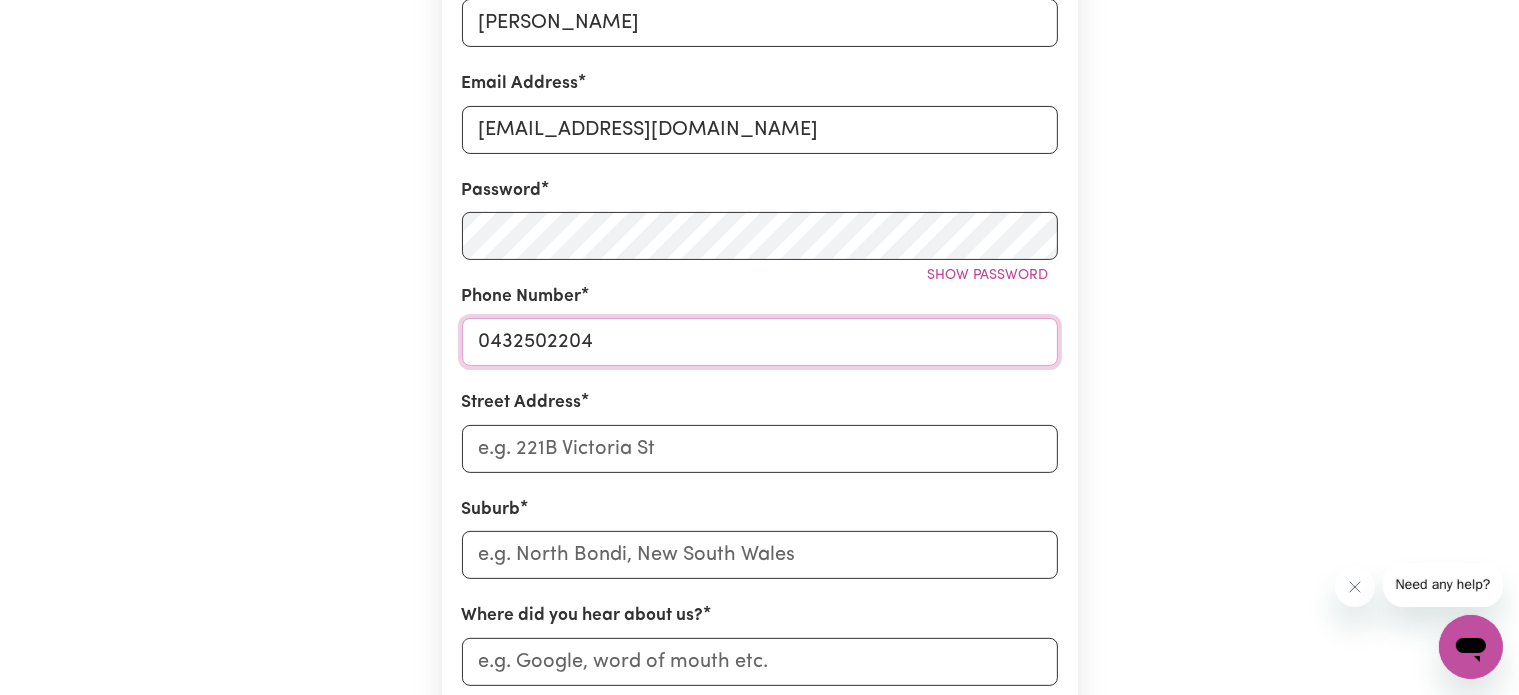 type on "0432502204" 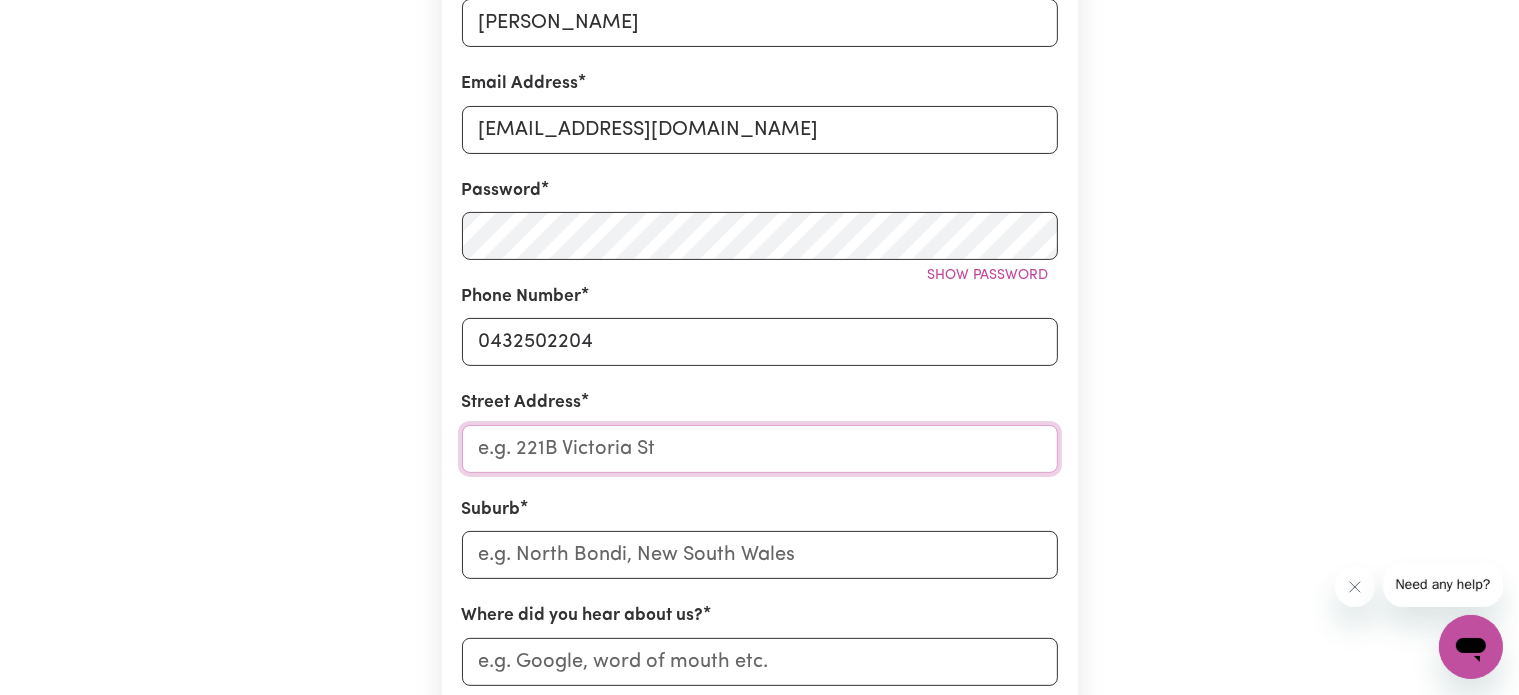 click on "Street Address" at bounding box center [760, 449] 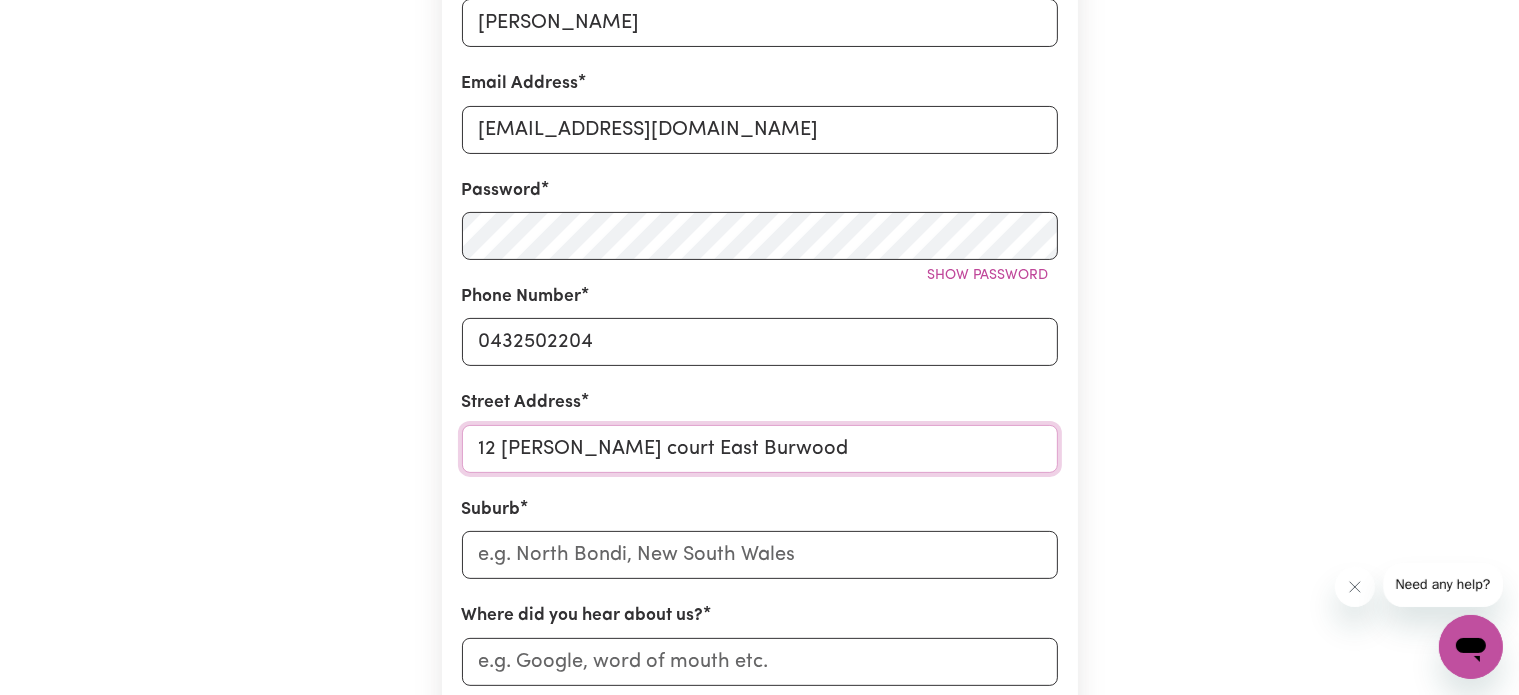 type on "12 orloff court East Burwood" 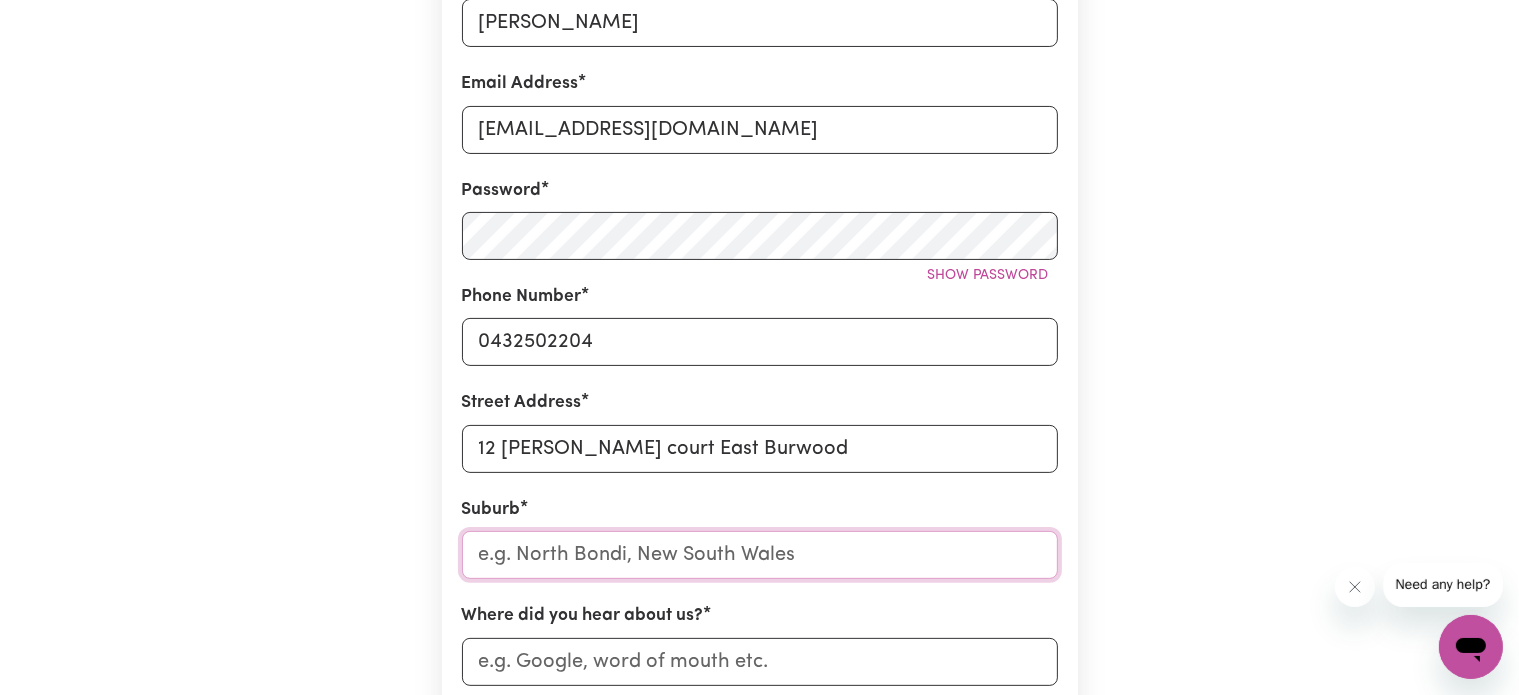 click at bounding box center [760, 555] 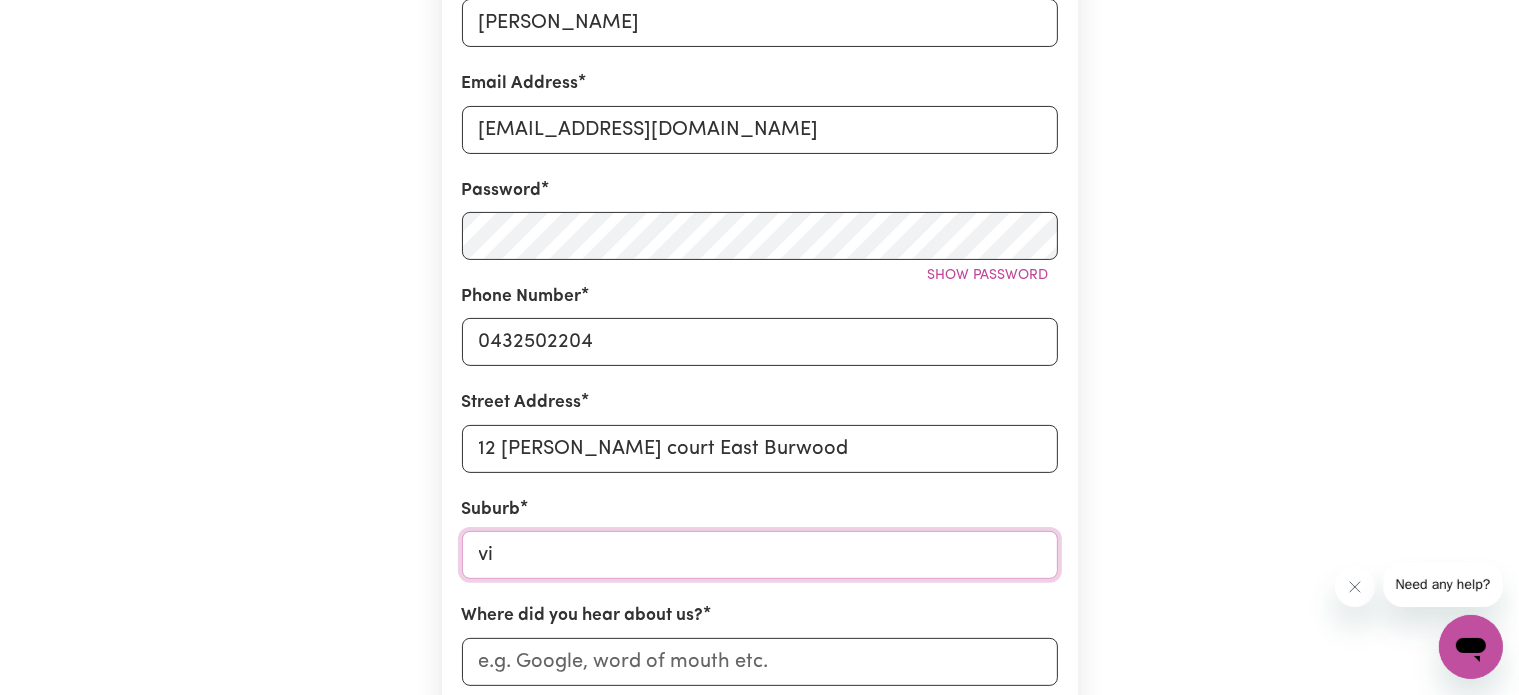 type on "v" 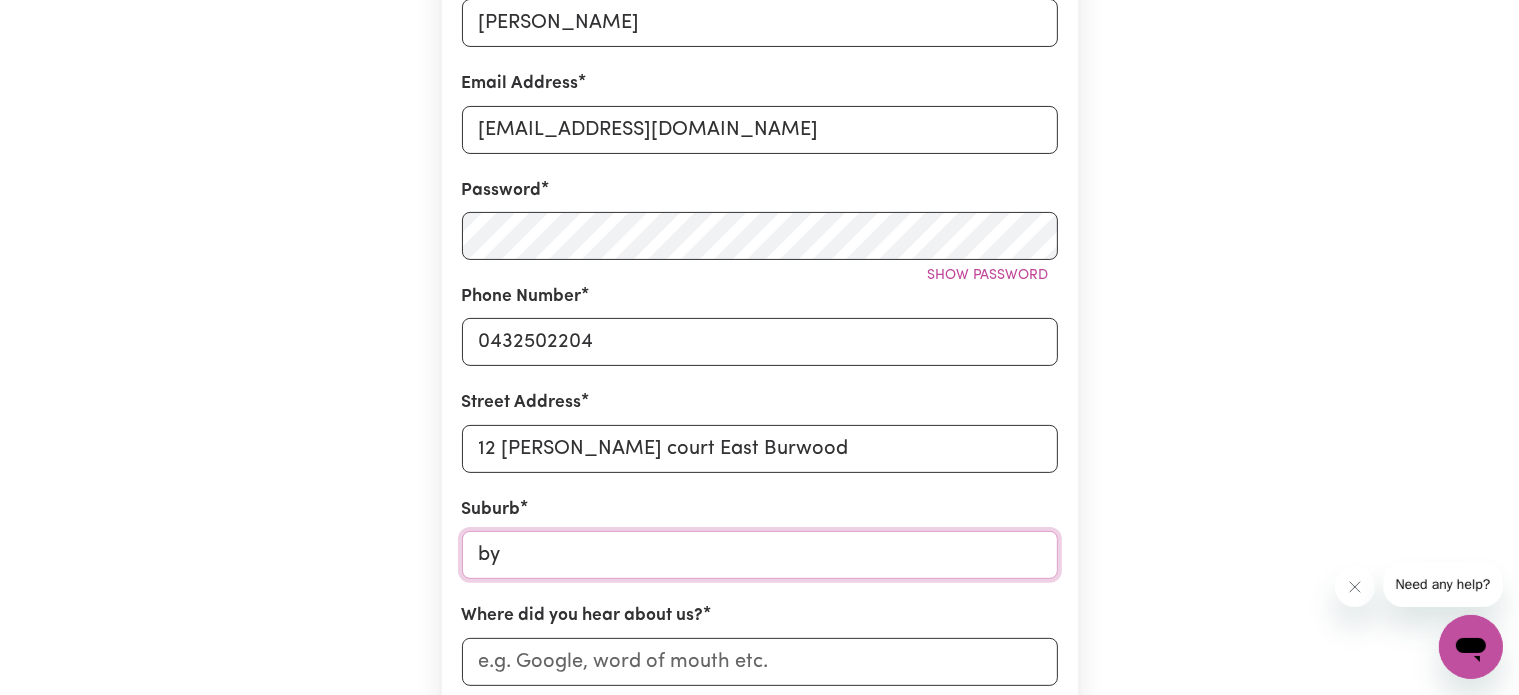 type on "b" 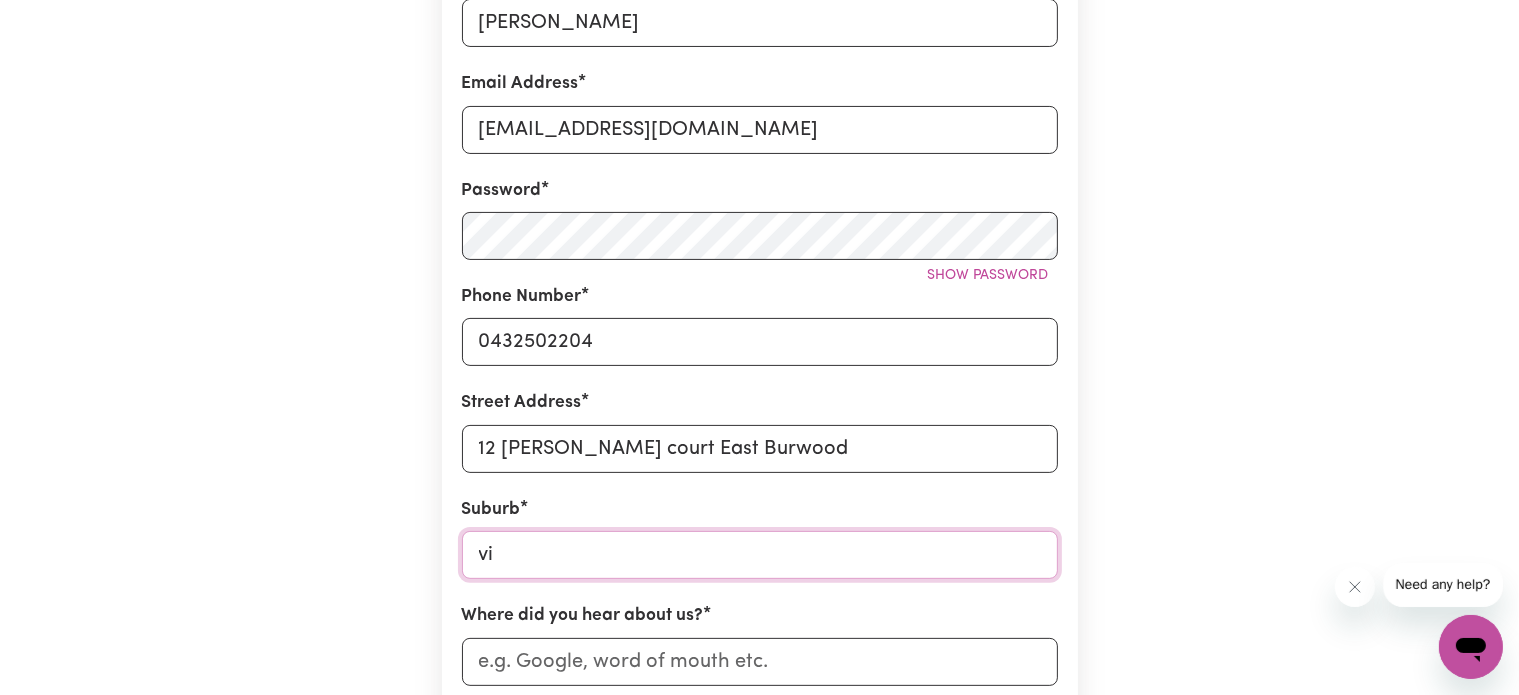 type on "vic" 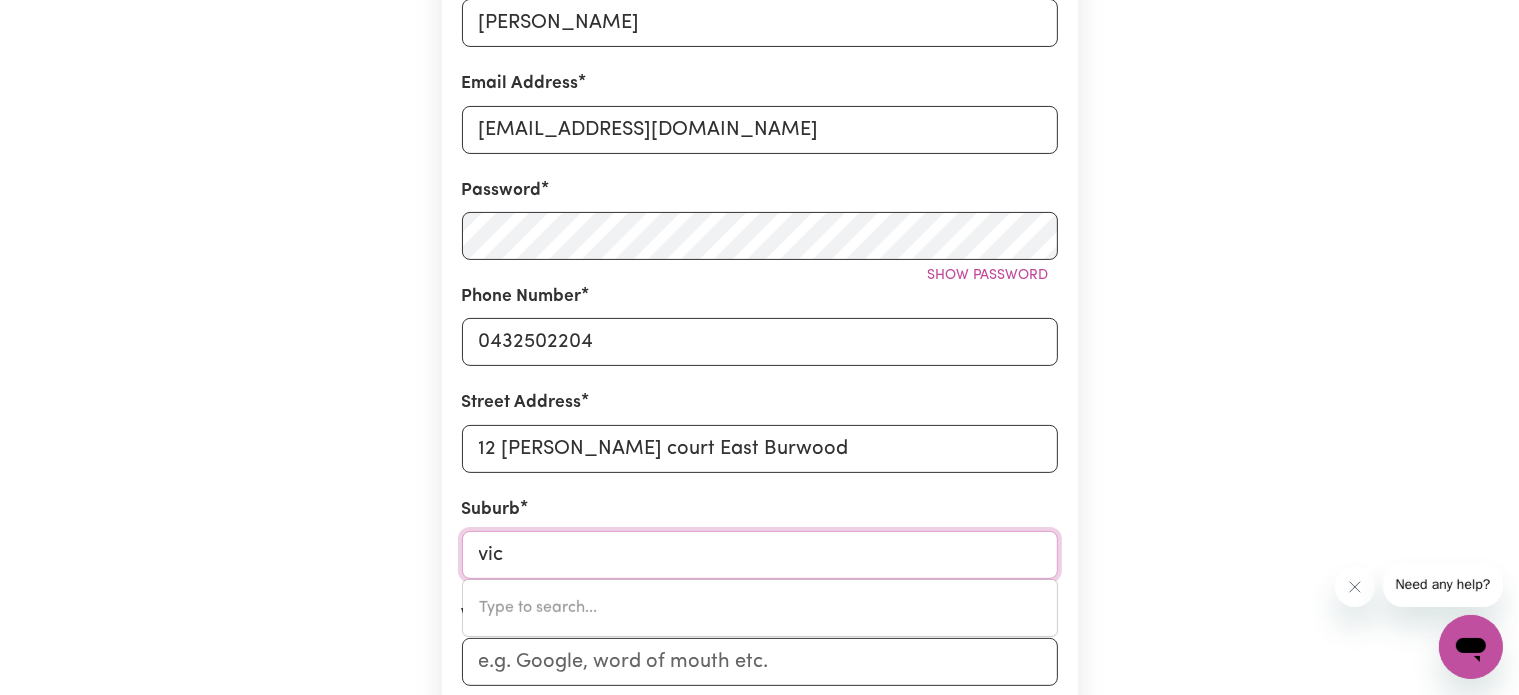 type on "vicTOR HARBOR, South Australia, 5211" 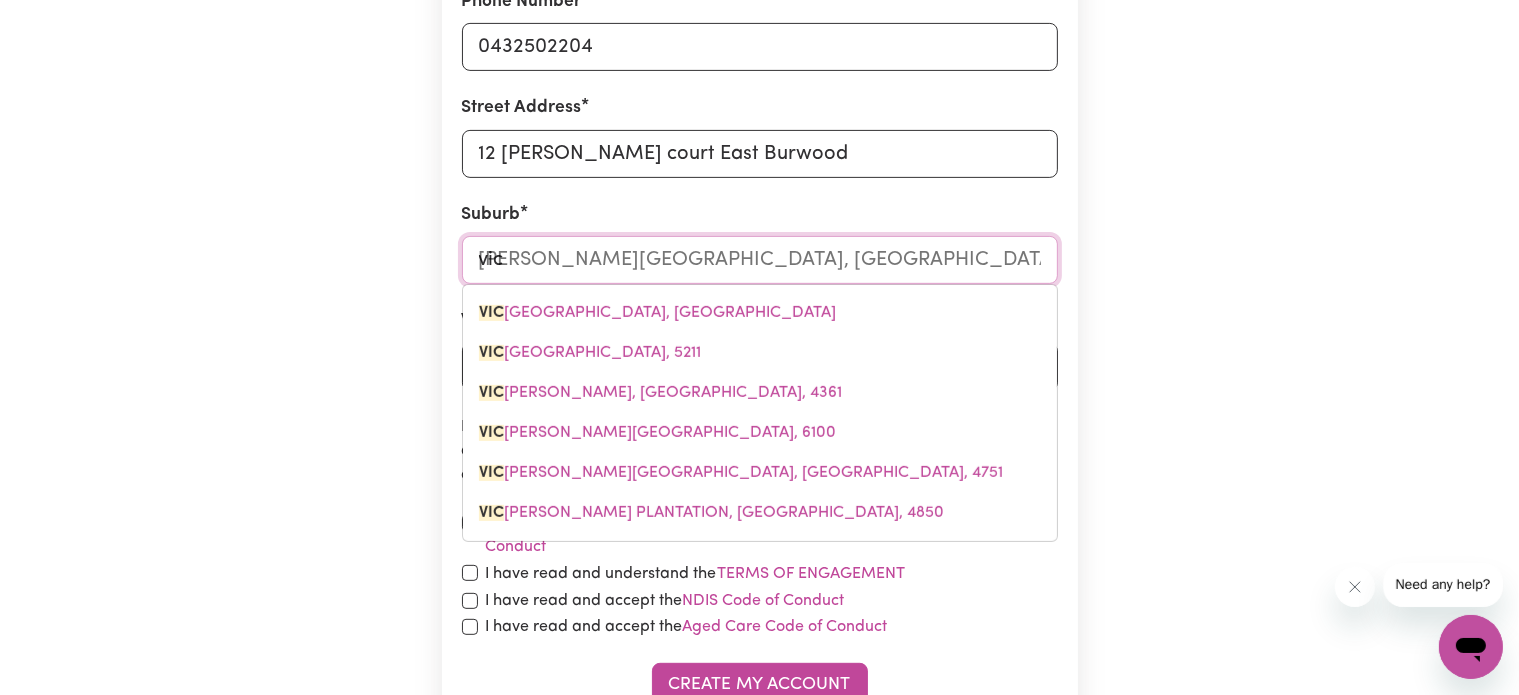 scroll, scrollTop: 700, scrollLeft: 0, axis: vertical 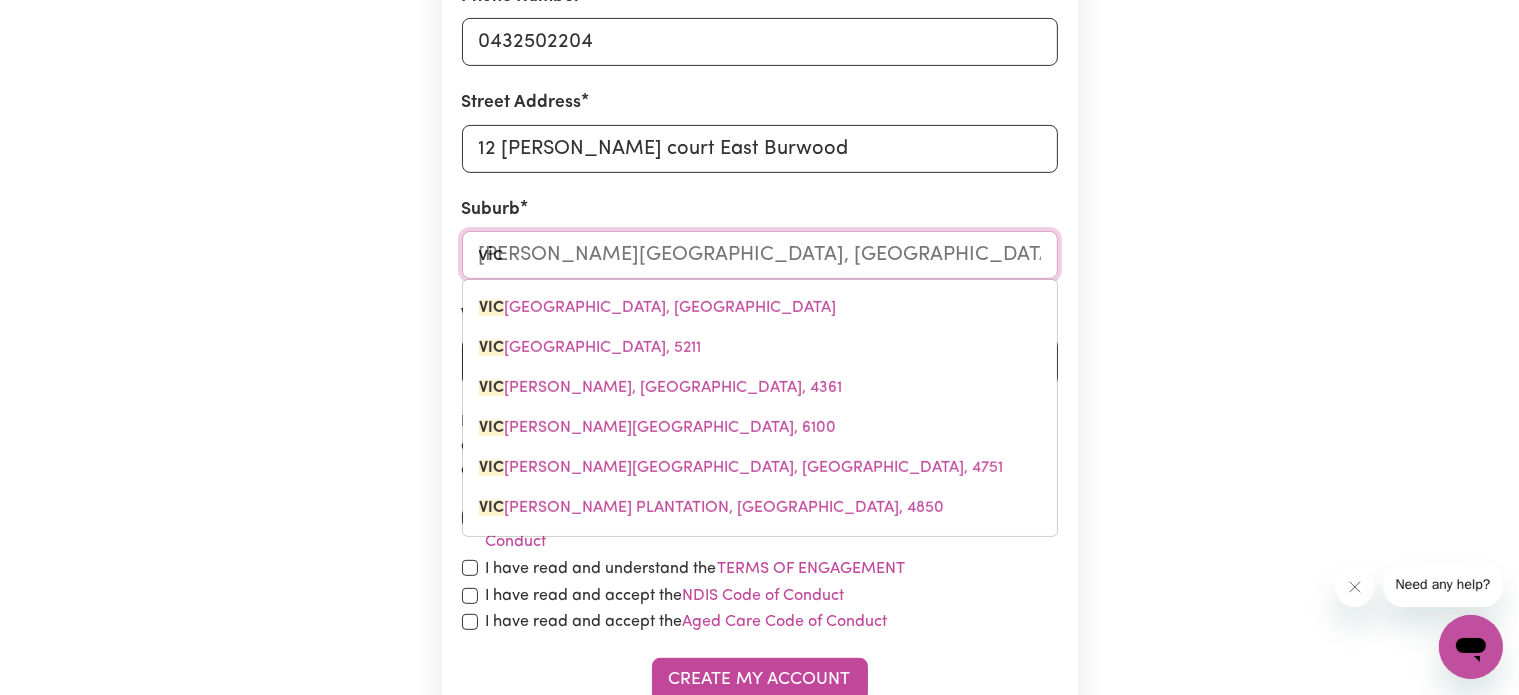 type on "vi" 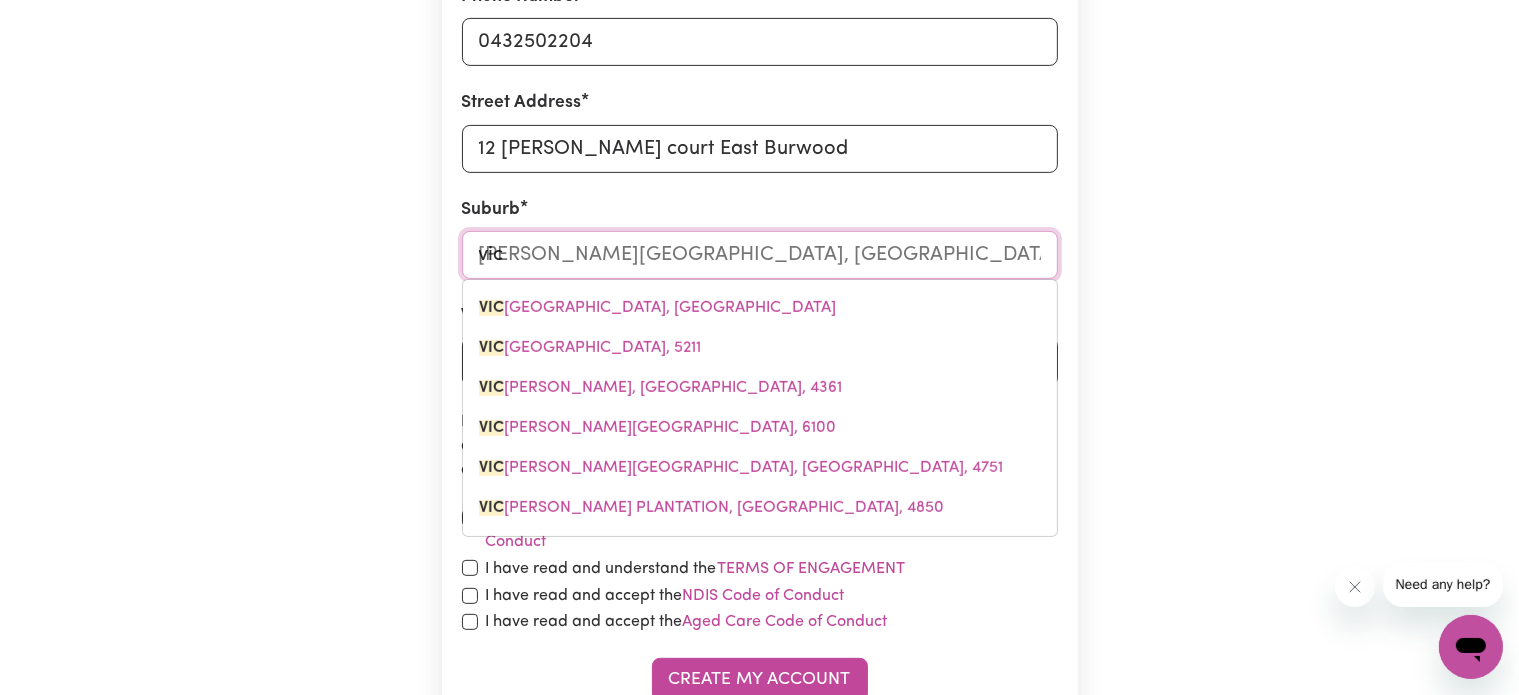 type 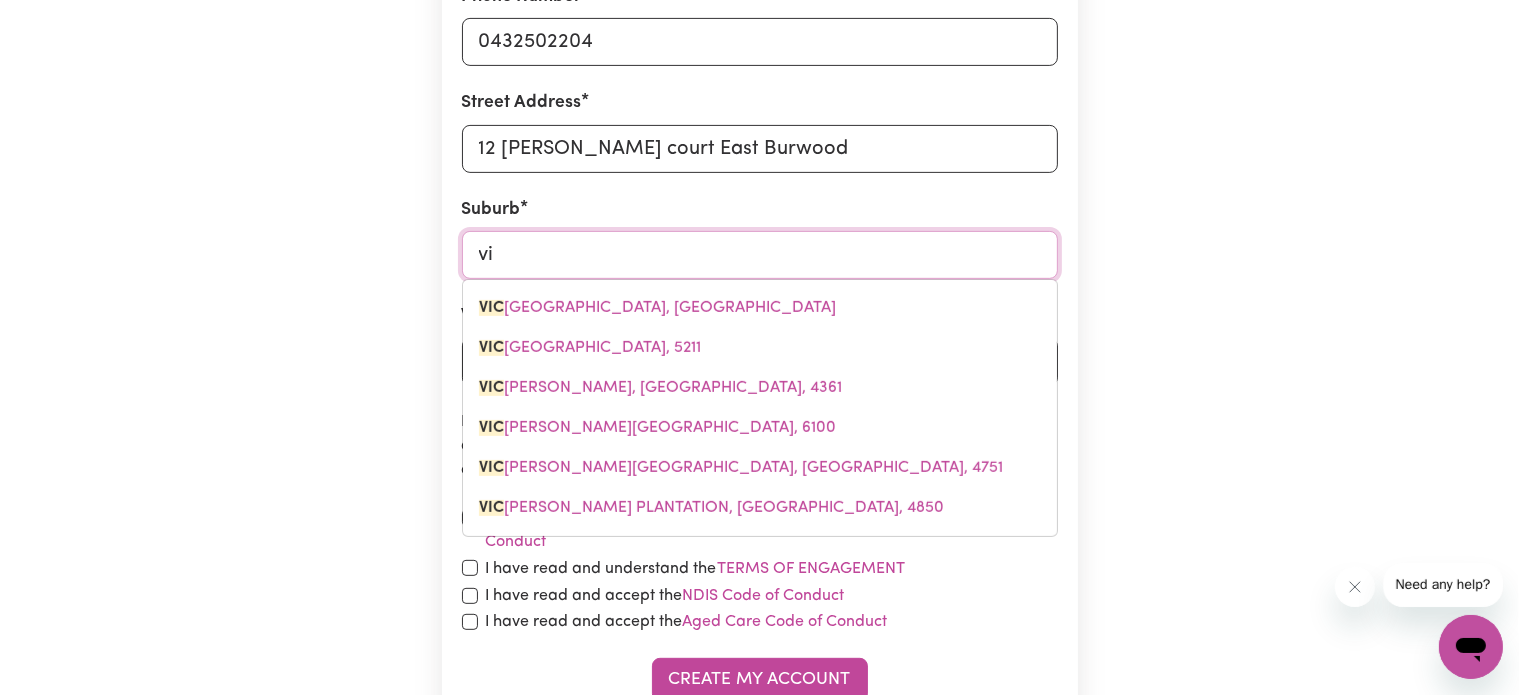 type on "v" 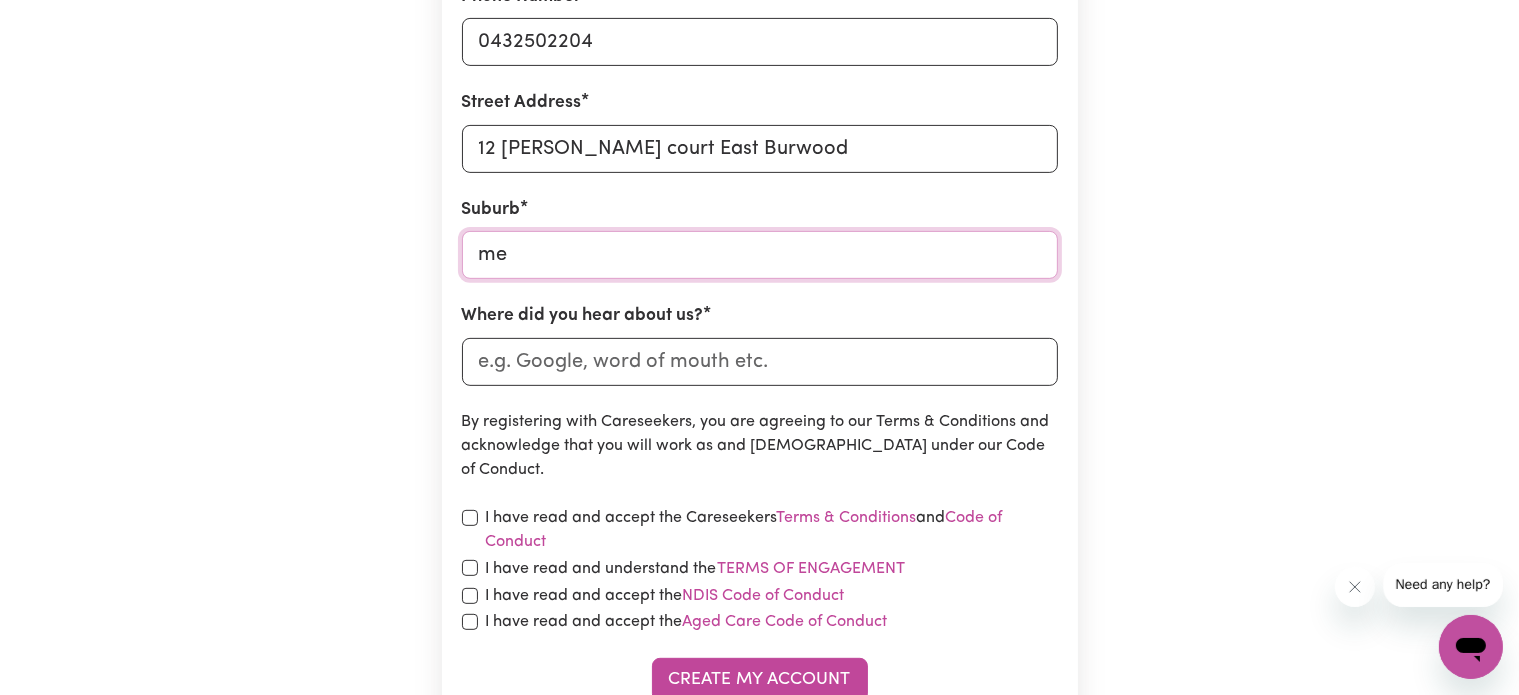 type on "mel" 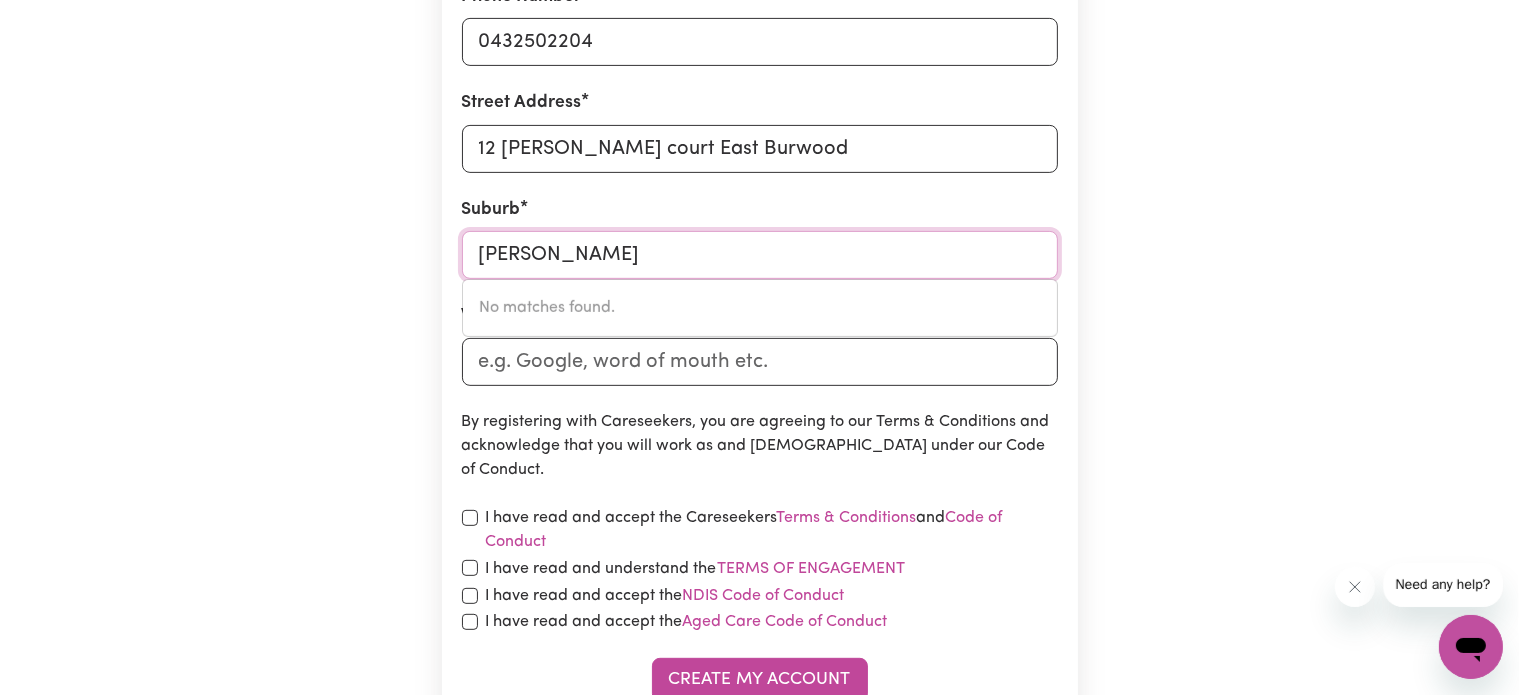 type on "melALEUCA, Western Australia, 6079" 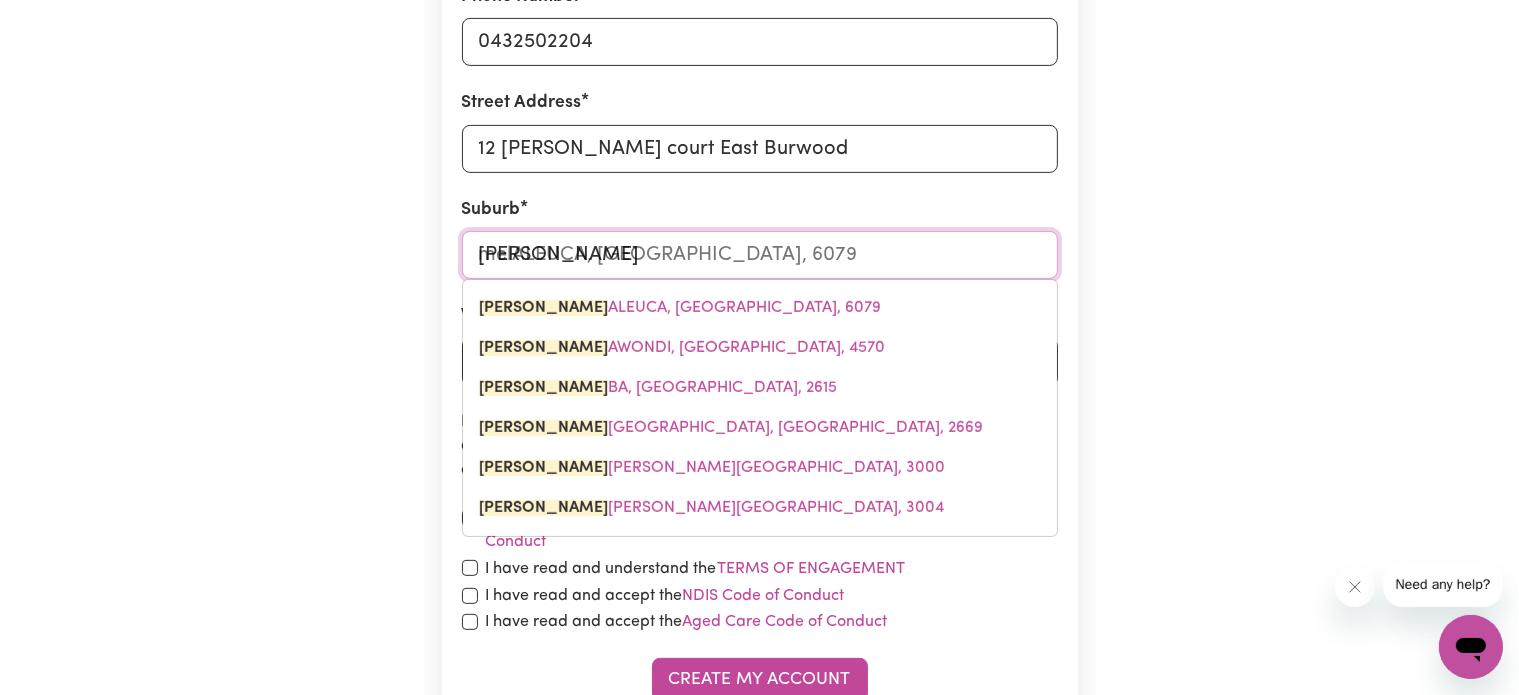 type on "melb" 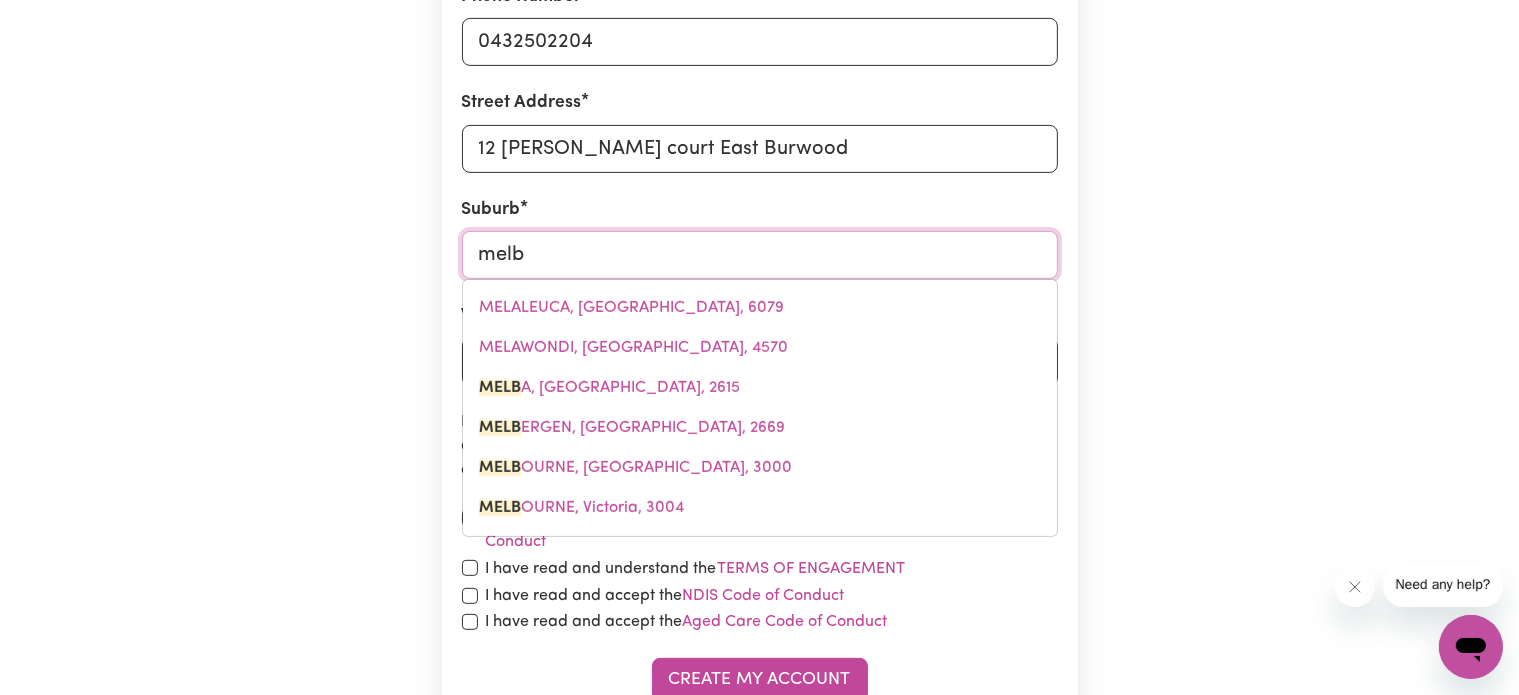 type on "melbA, Australian Capital Territory, 2615" 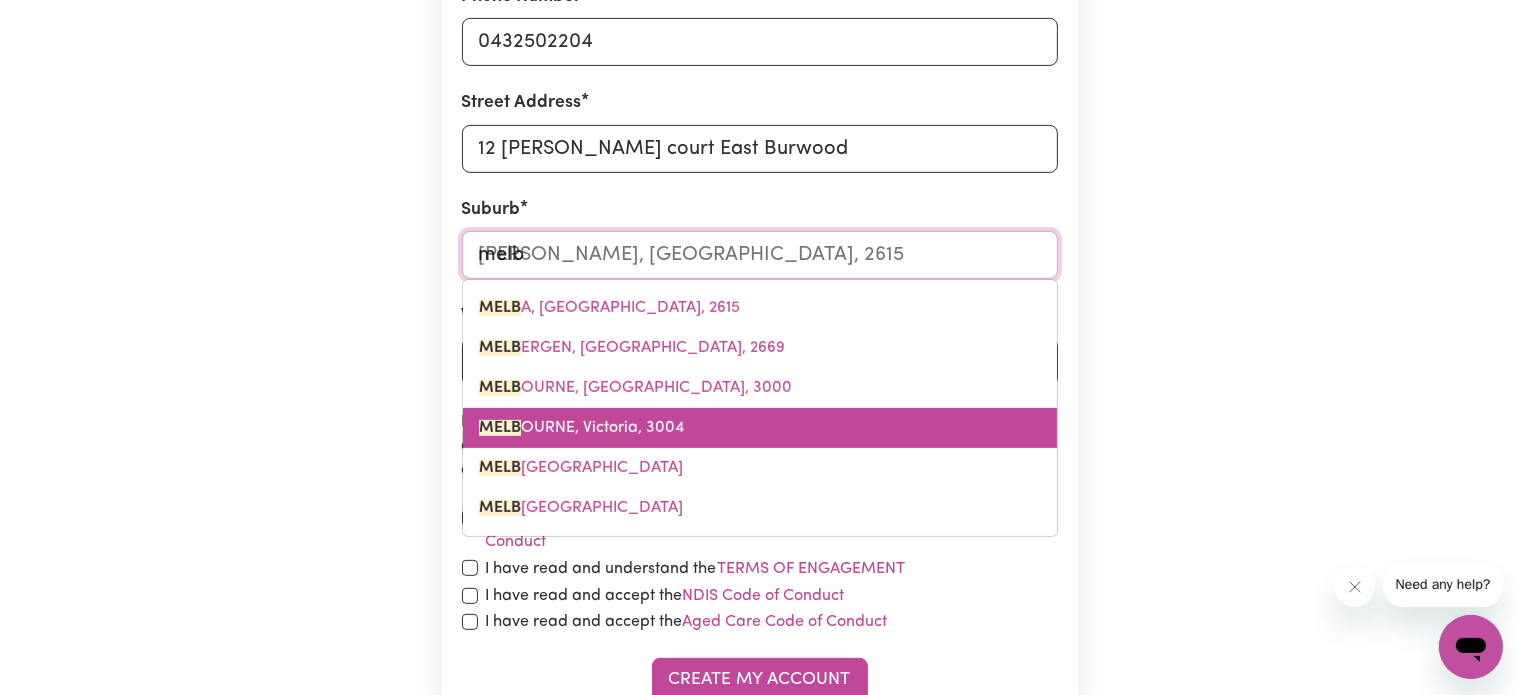 click on "MELB OURNE, Victoria, 3004" at bounding box center (760, 428) 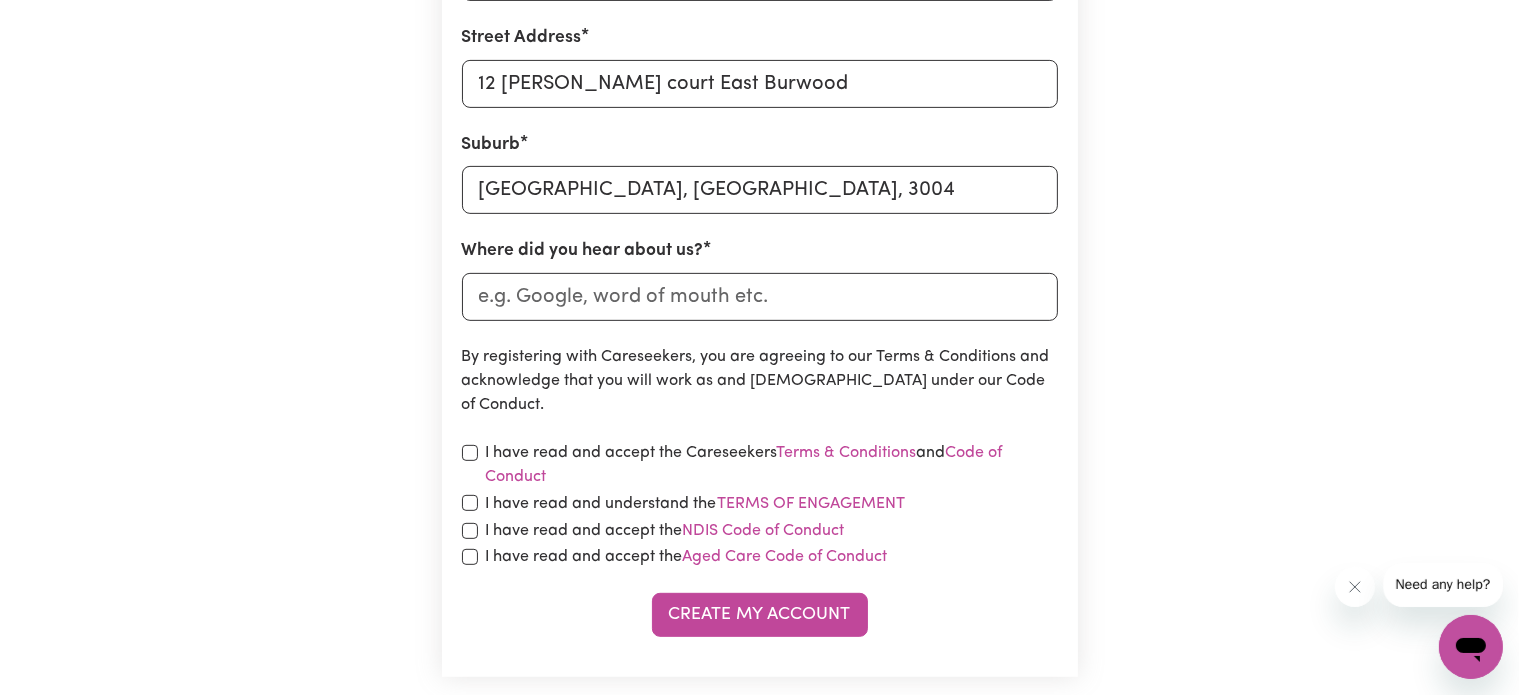 scroll, scrollTop: 800, scrollLeft: 0, axis: vertical 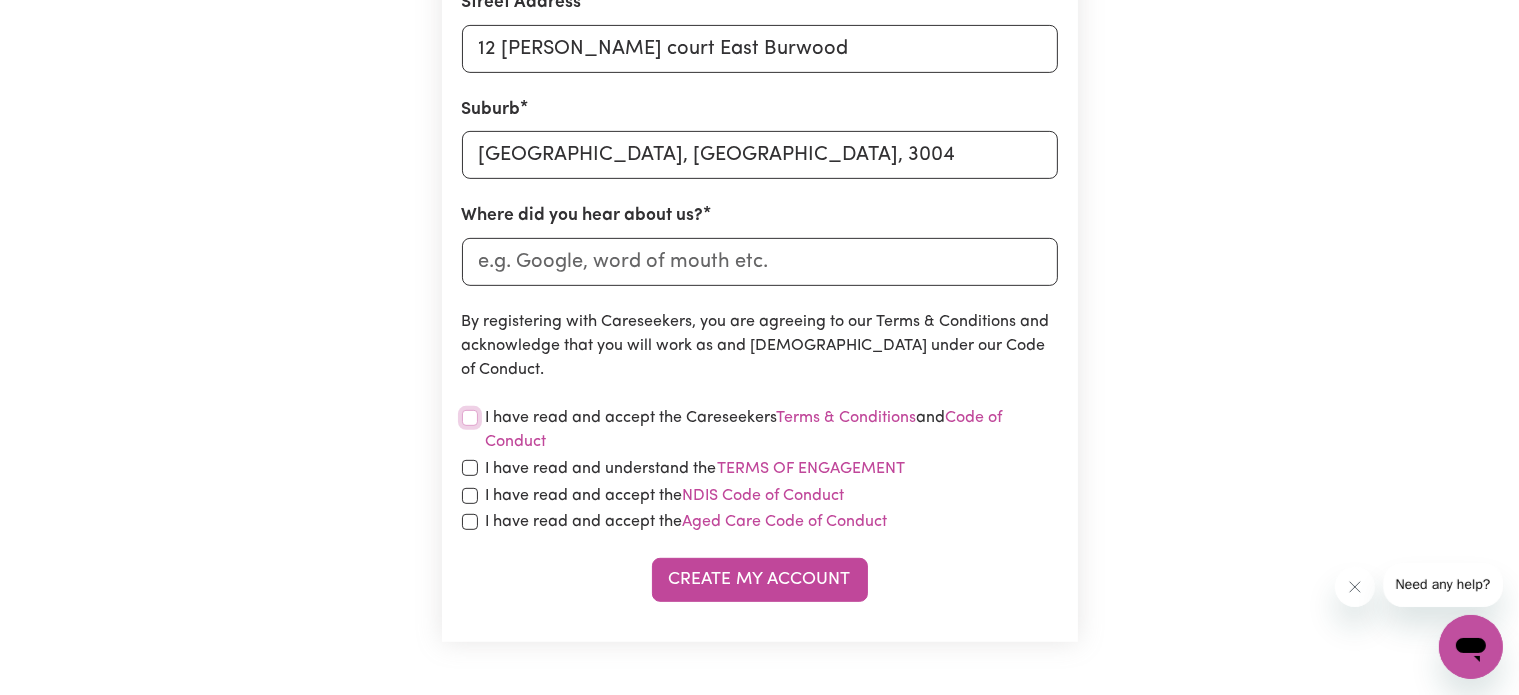 click at bounding box center [470, 418] 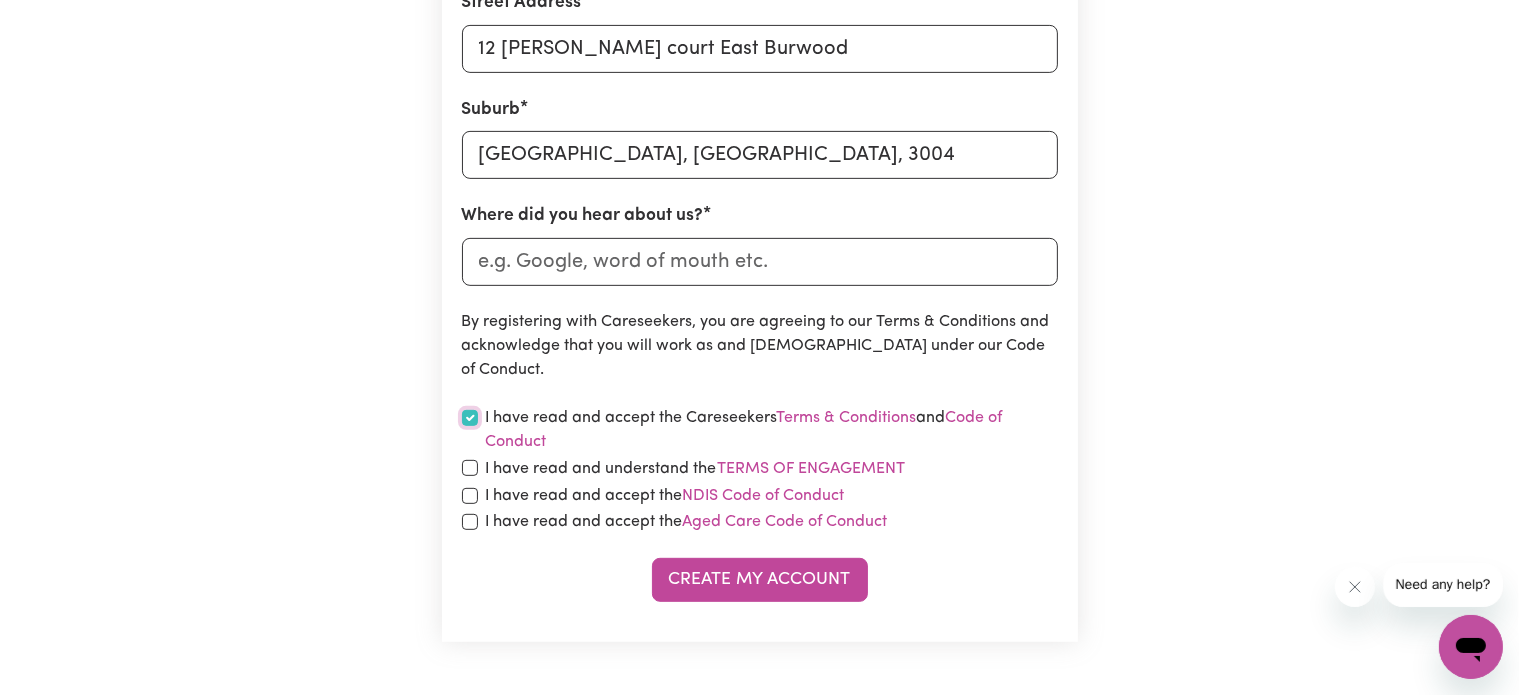 checkbox on "true" 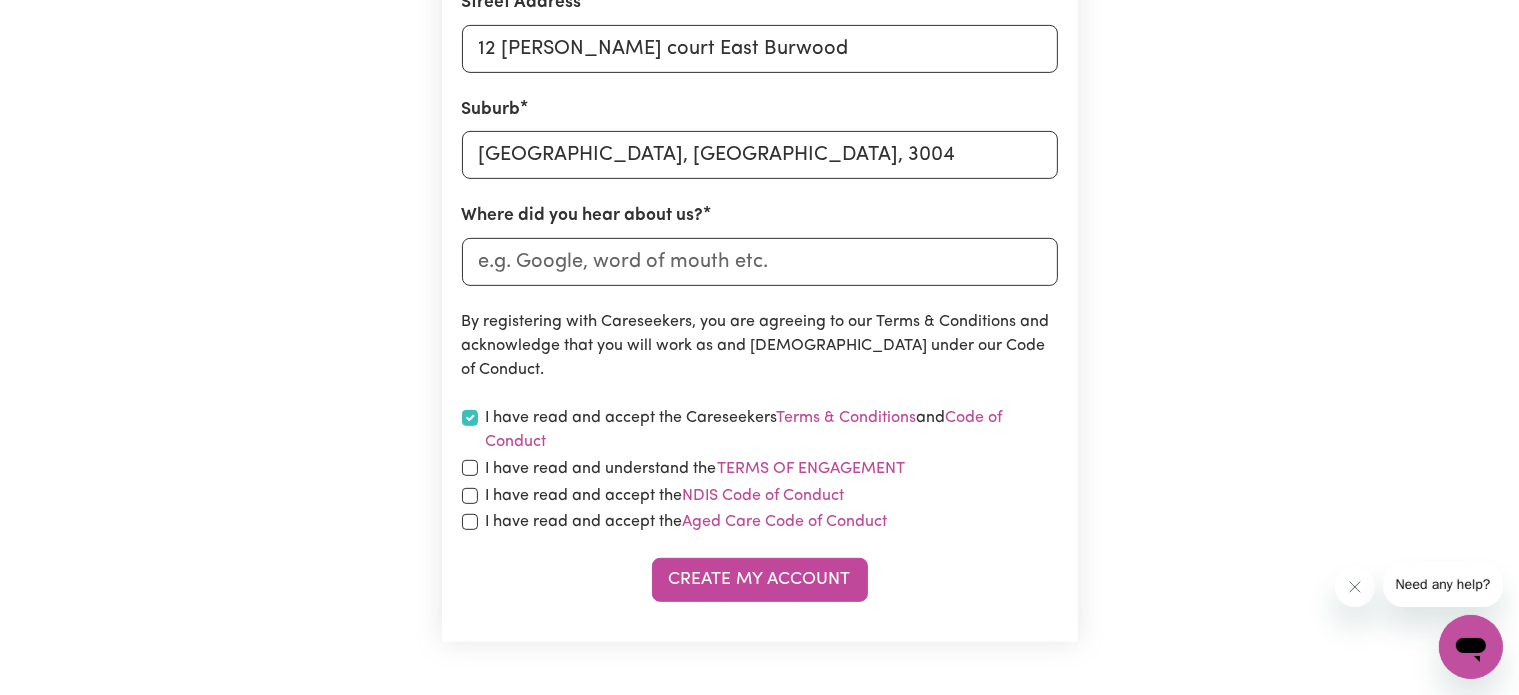 click on "I have read and accept the Careseekers  Terms & Conditions  and  Code of Conduct" at bounding box center (760, 430) 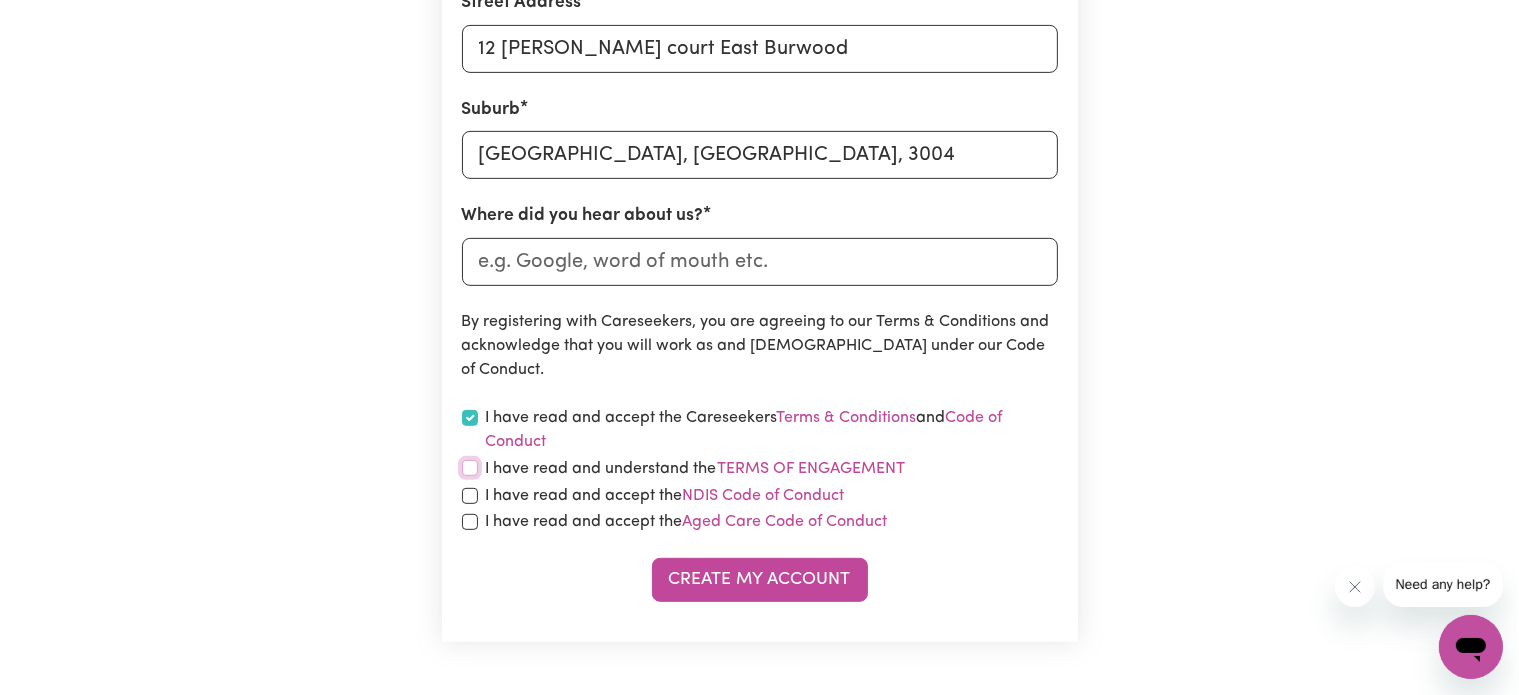 click at bounding box center [470, 468] 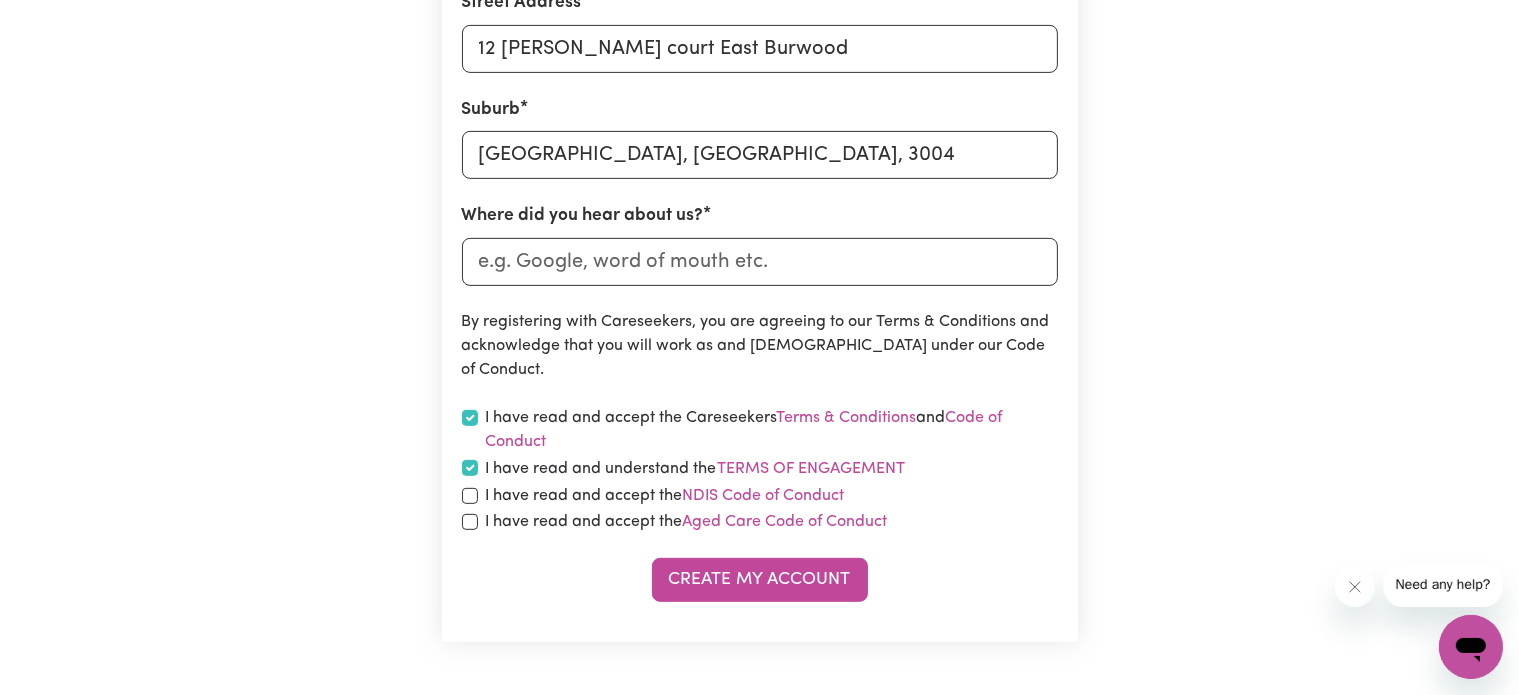 checkbox on "true" 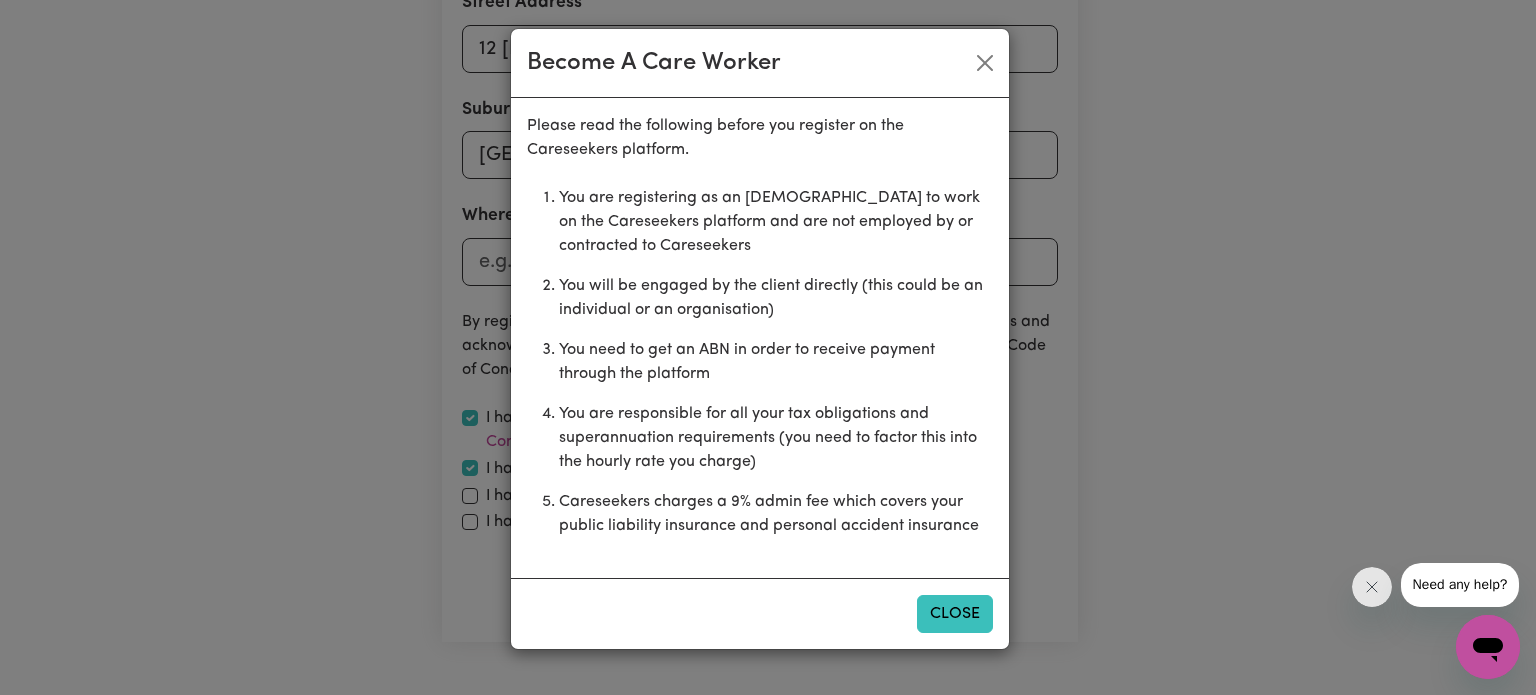 click on "Close" at bounding box center [955, 614] 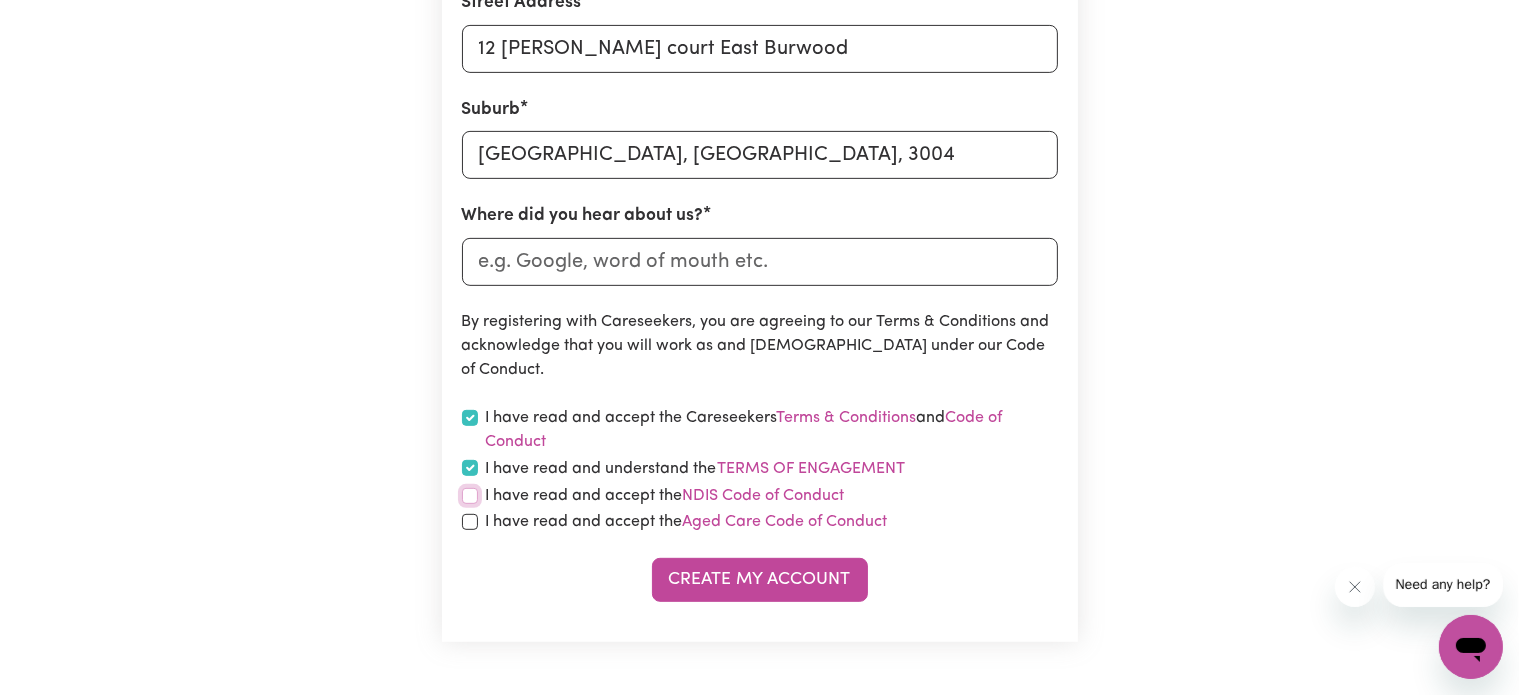 click at bounding box center [470, 496] 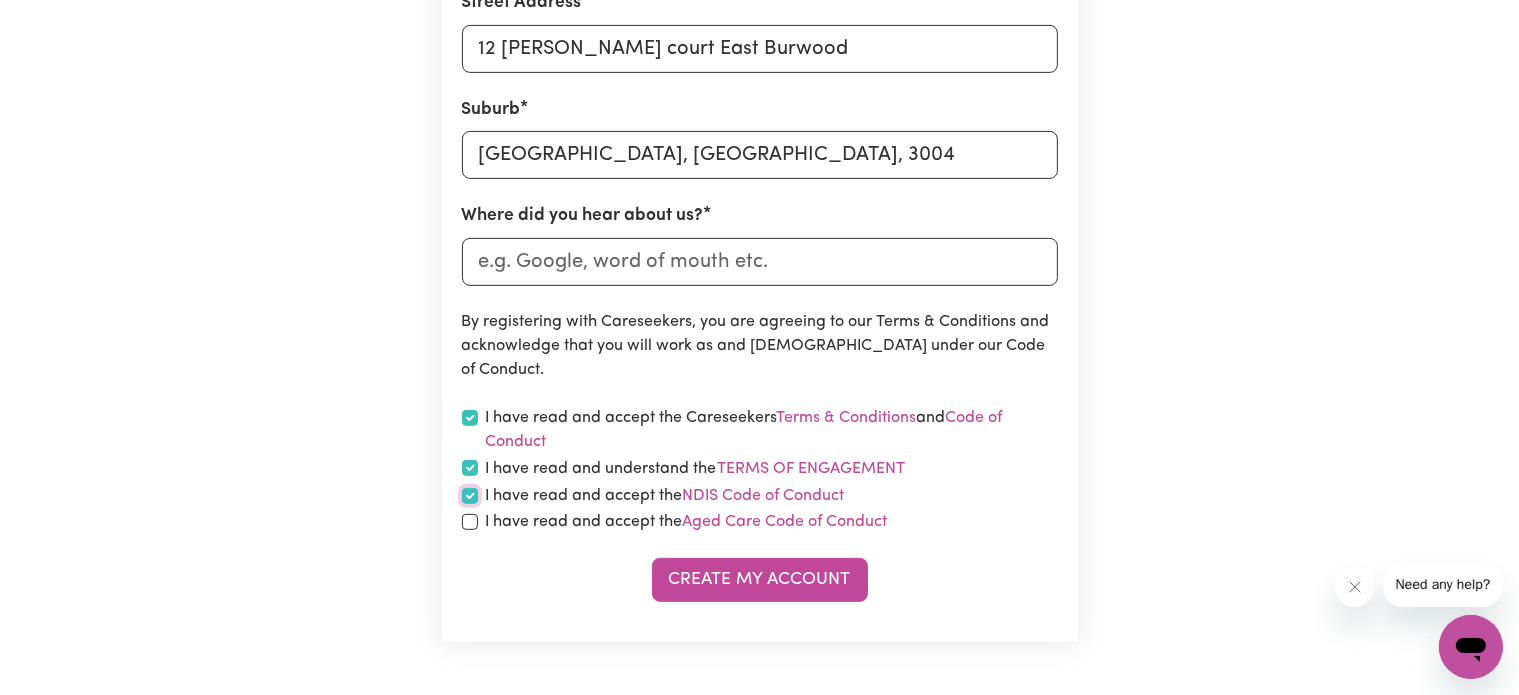 checkbox on "true" 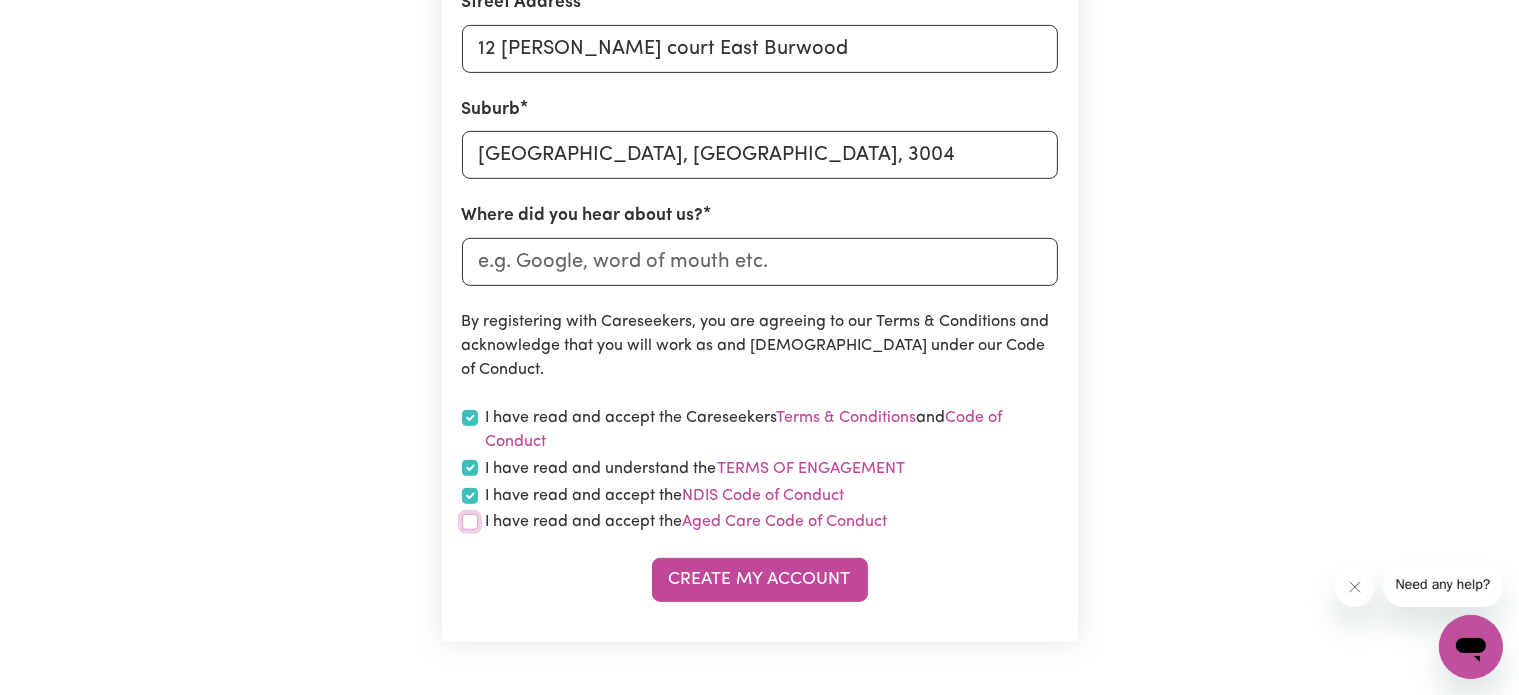 click at bounding box center (470, 522) 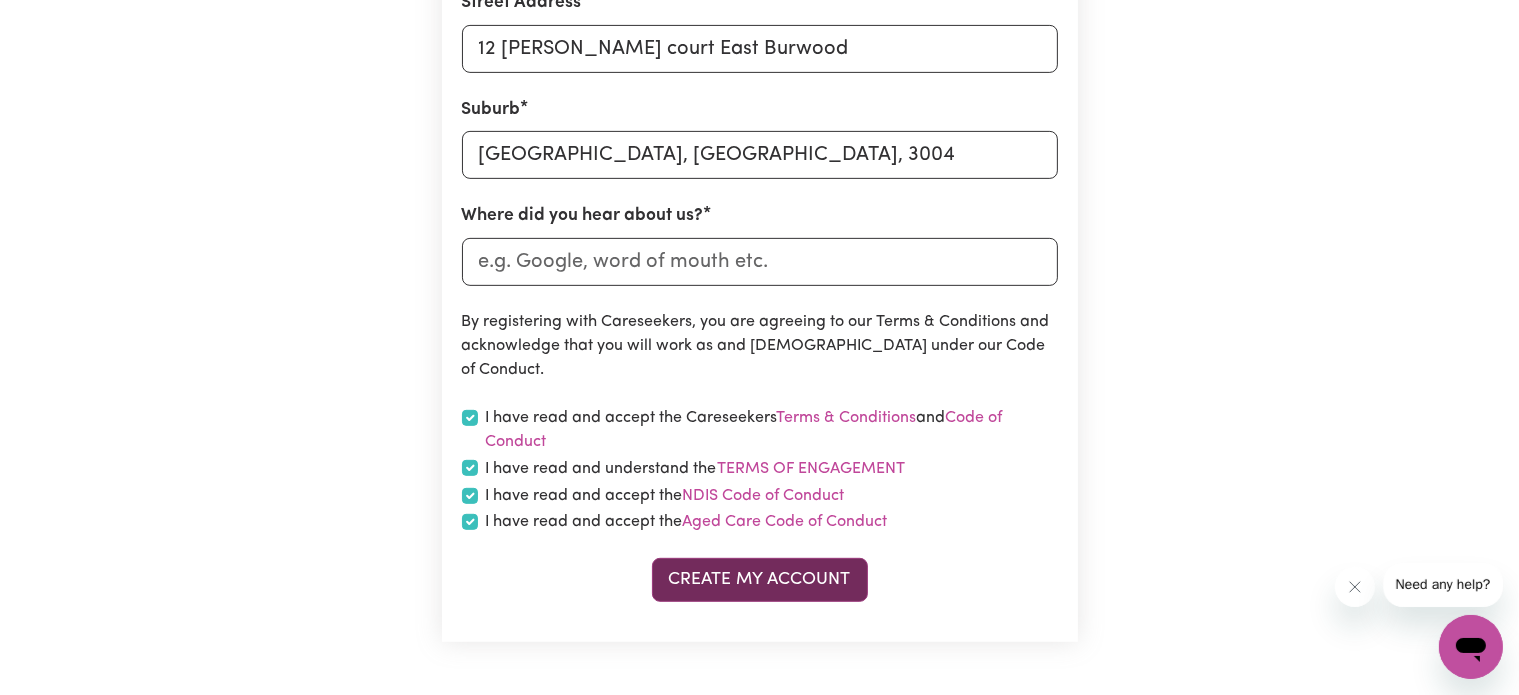 click on "Create My Account" at bounding box center (760, 580) 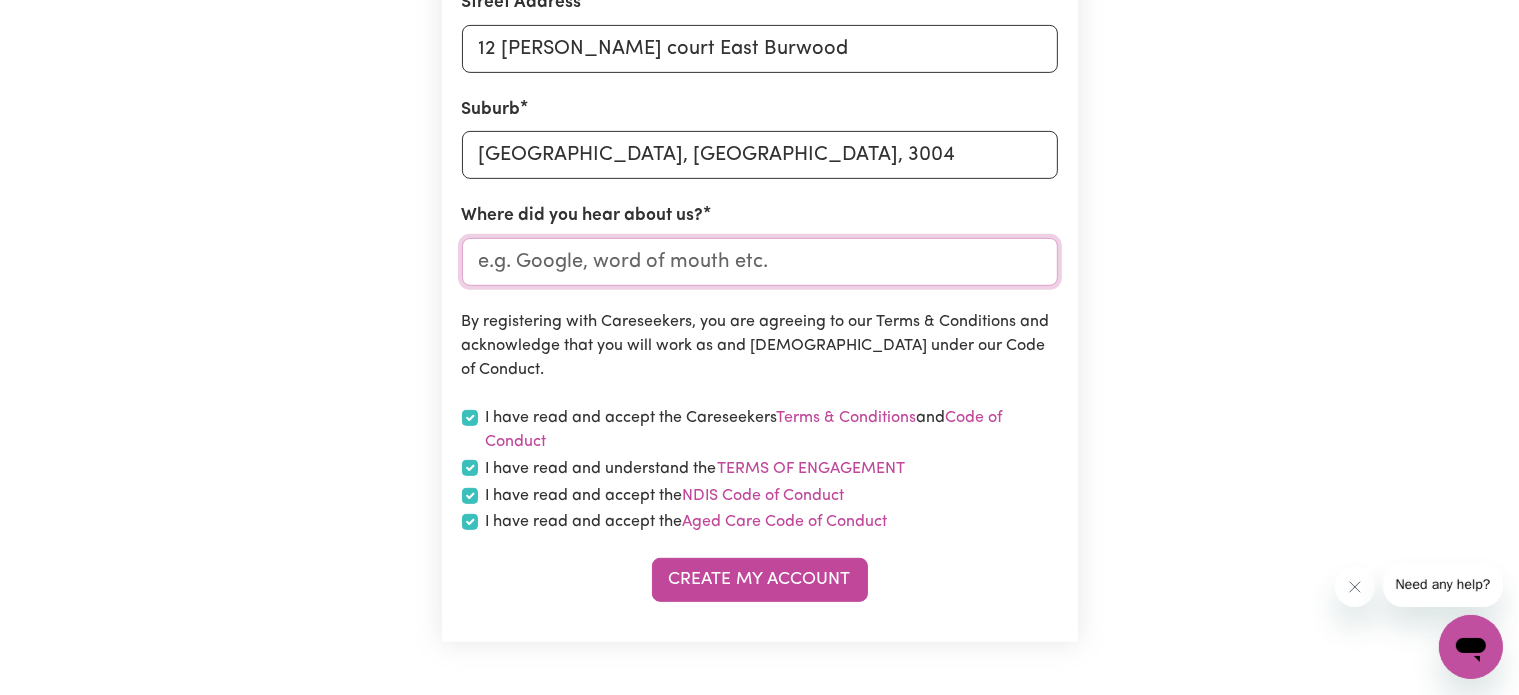 click on "Where did you hear about us?" at bounding box center [760, 262] 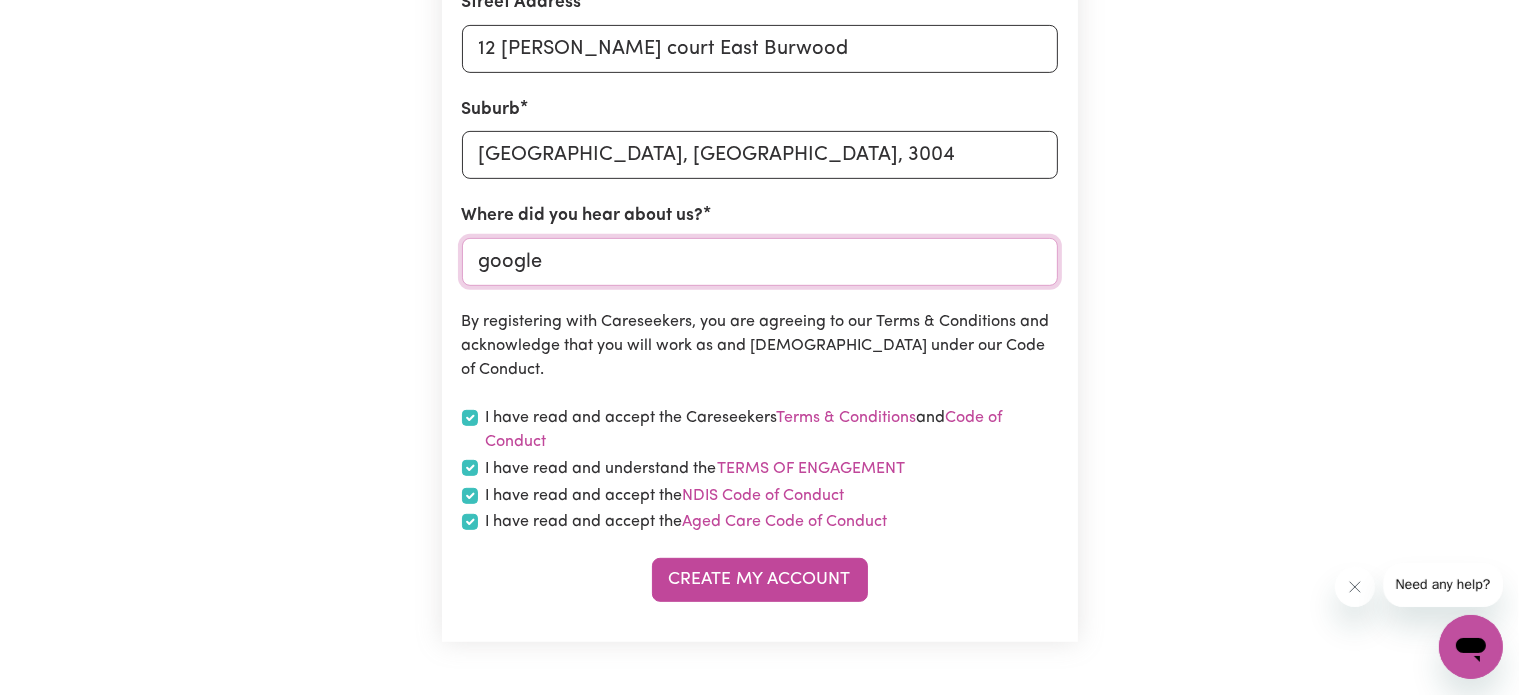 type on "google" 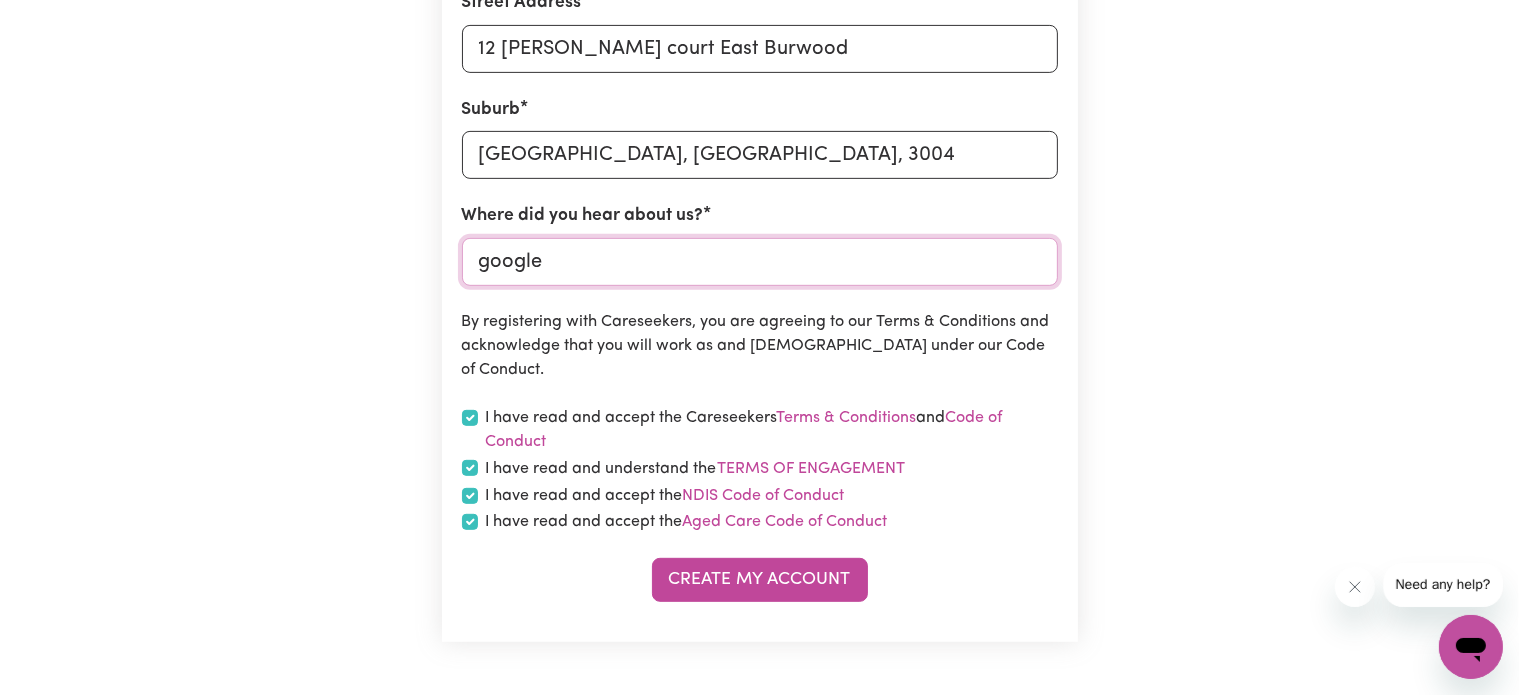 click on "Create My Account" at bounding box center (760, 580) 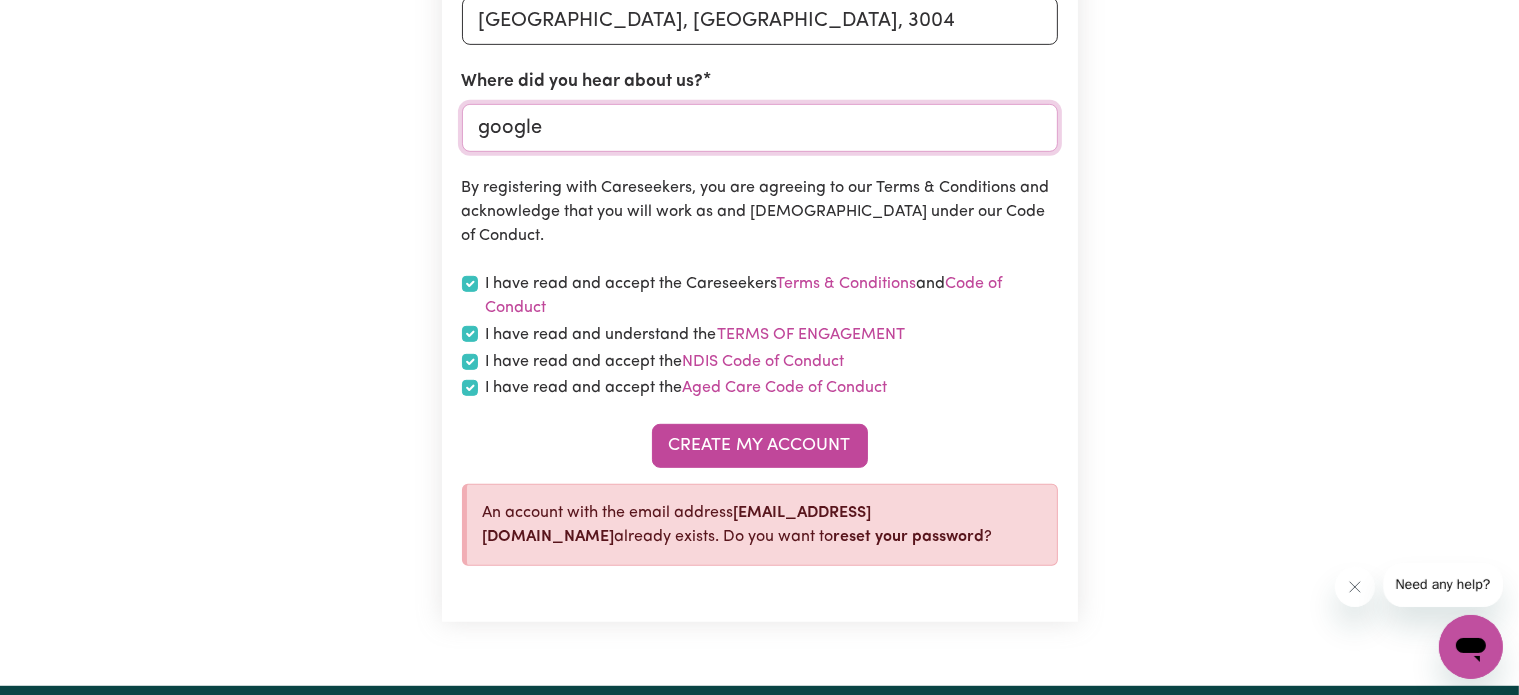 scroll, scrollTop: 1200, scrollLeft: 0, axis: vertical 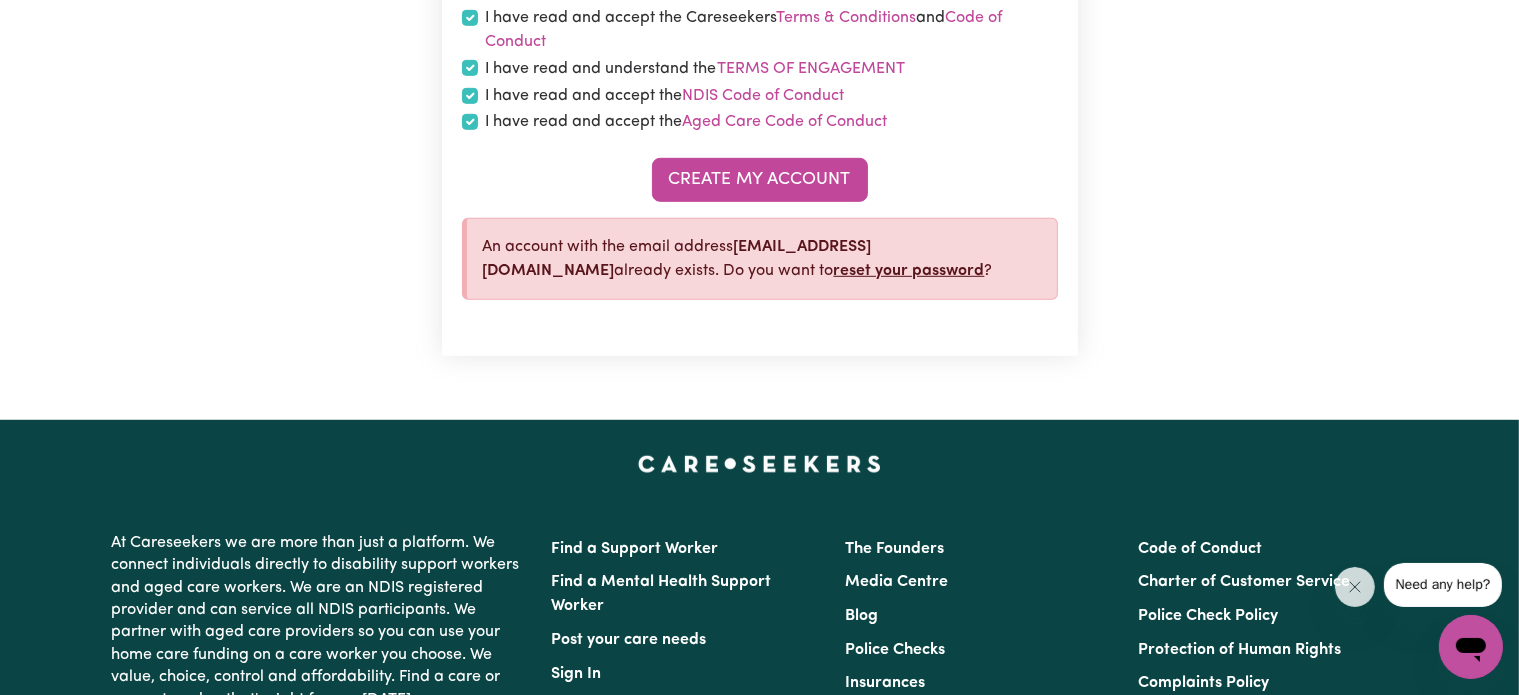 click on "reset your password" at bounding box center (909, 271) 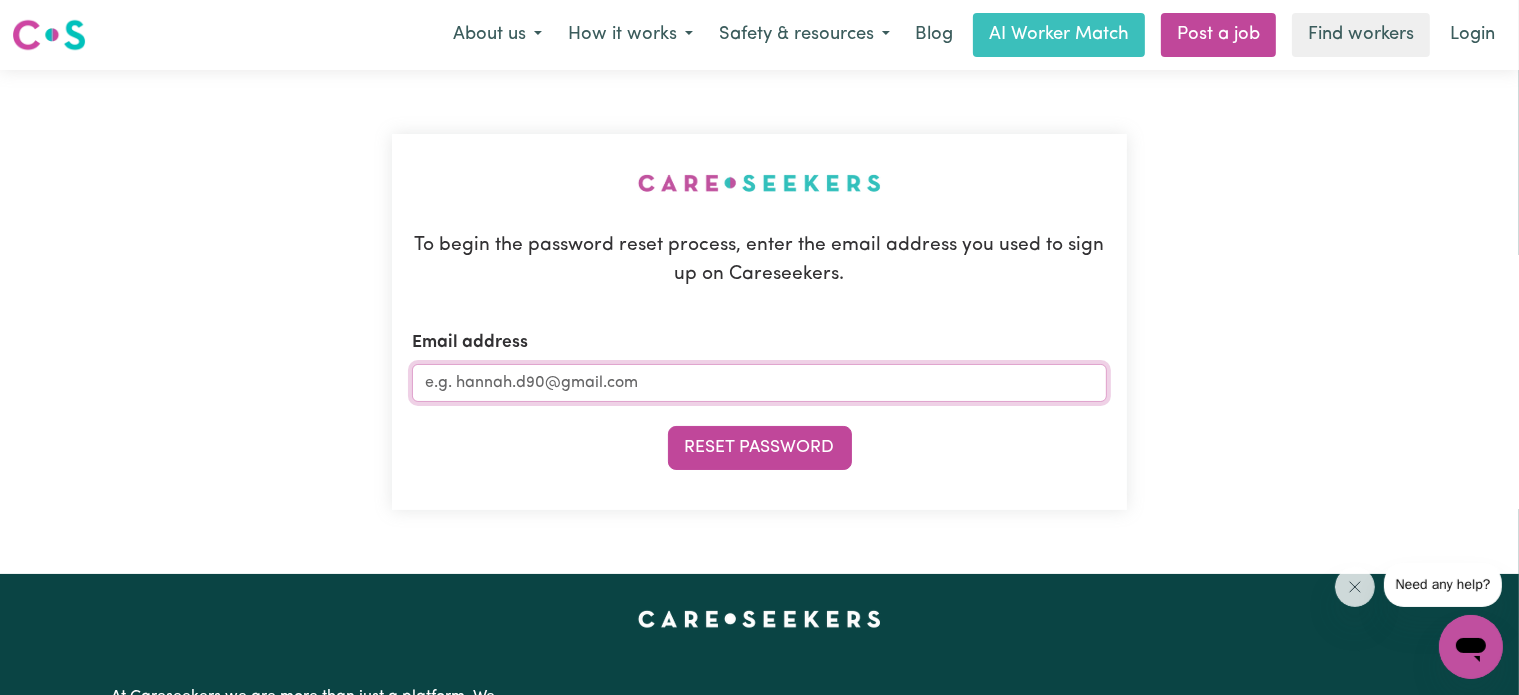click on "Email address" at bounding box center (760, 383) 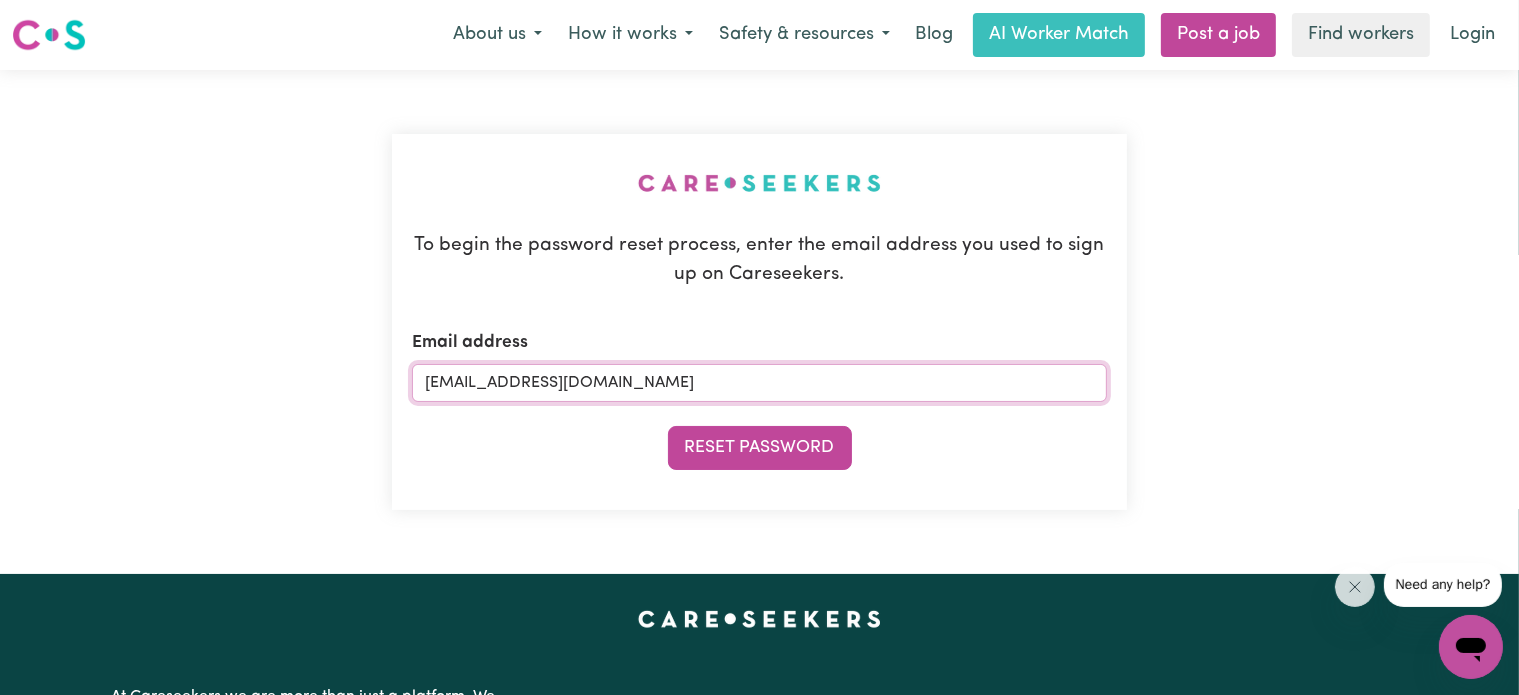 type on "[EMAIL_ADDRESS][DOMAIN_NAME]" 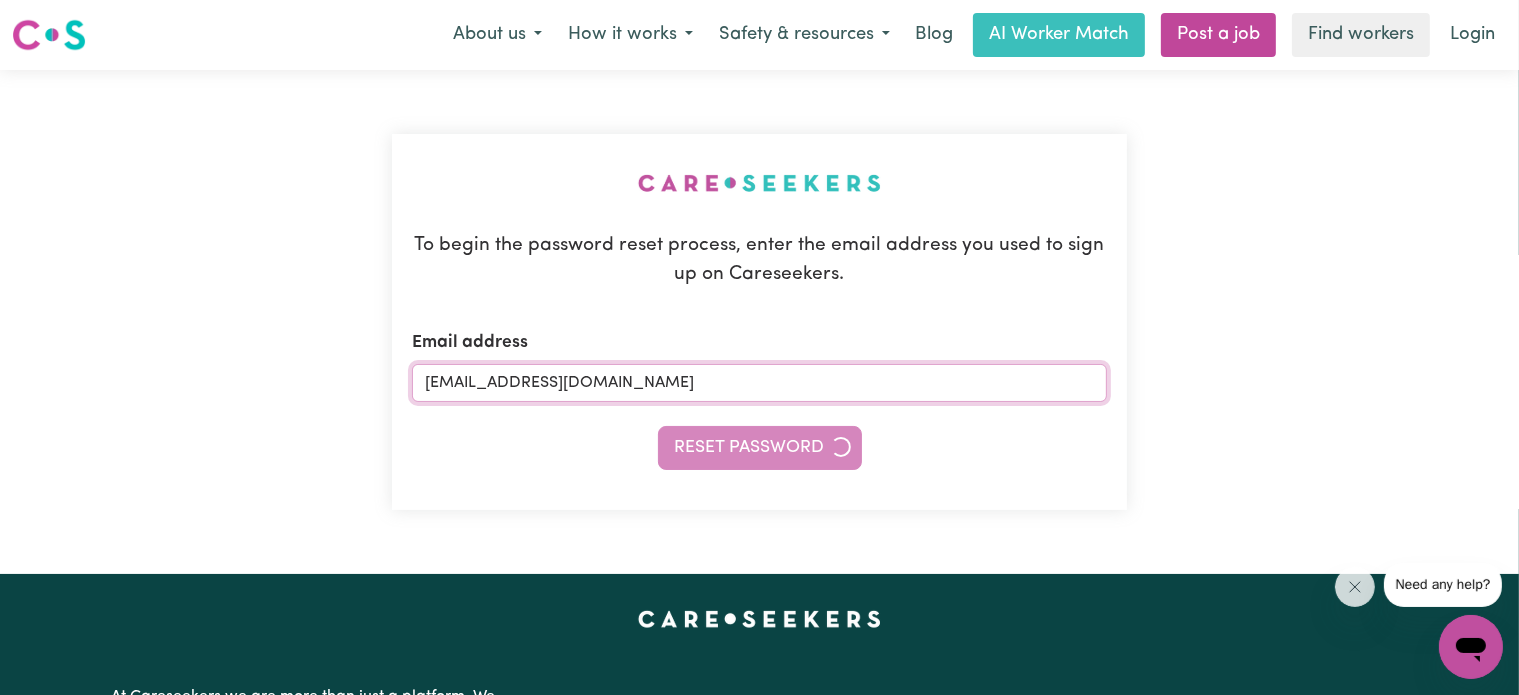 type 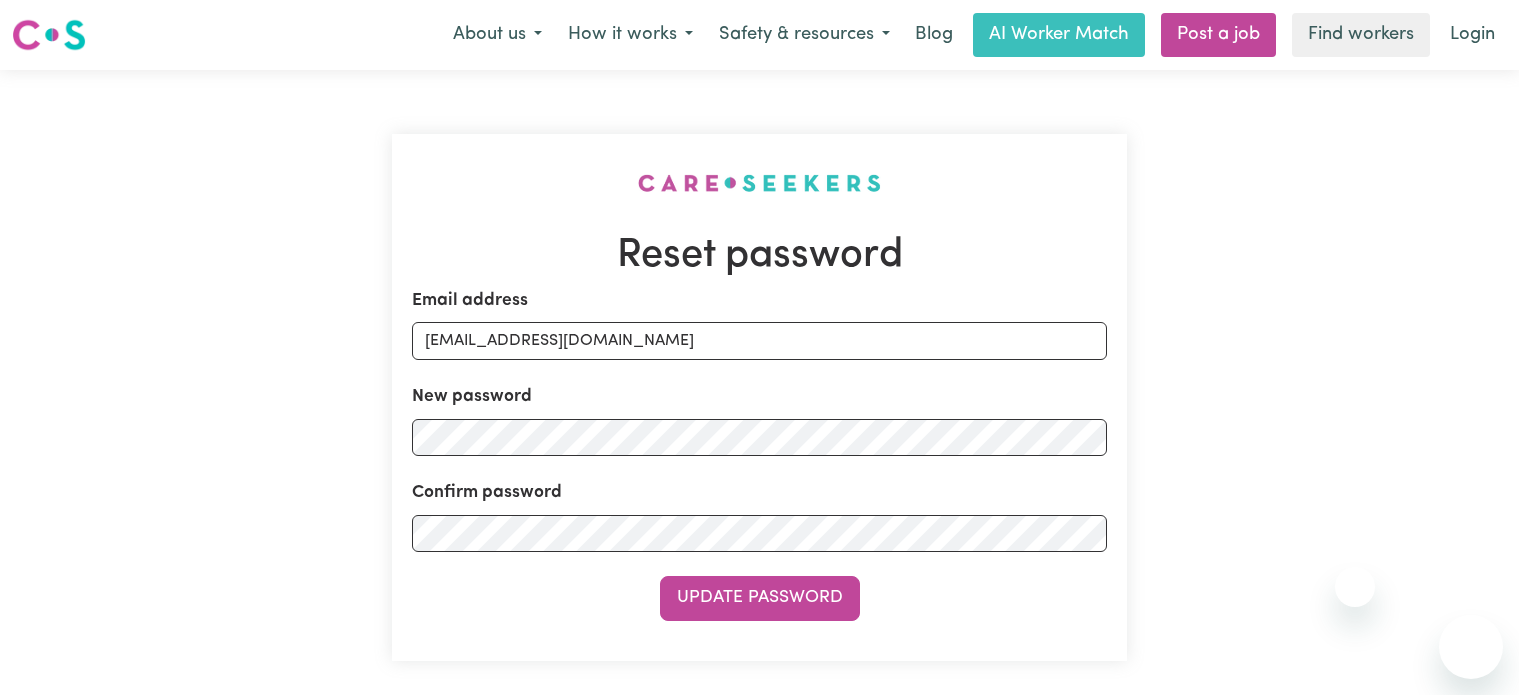 scroll, scrollTop: 0, scrollLeft: 0, axis: both 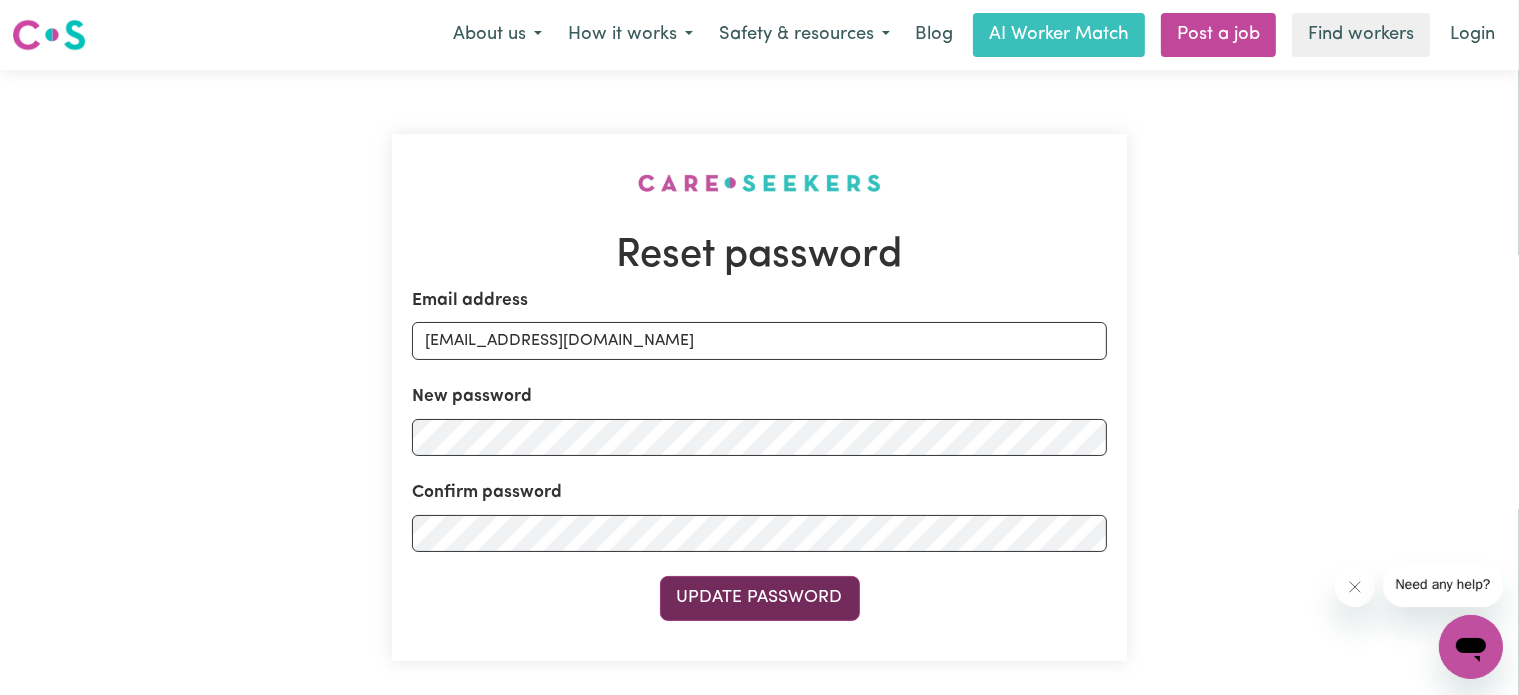 click on "Update Password" at bounding box center (760, 598) 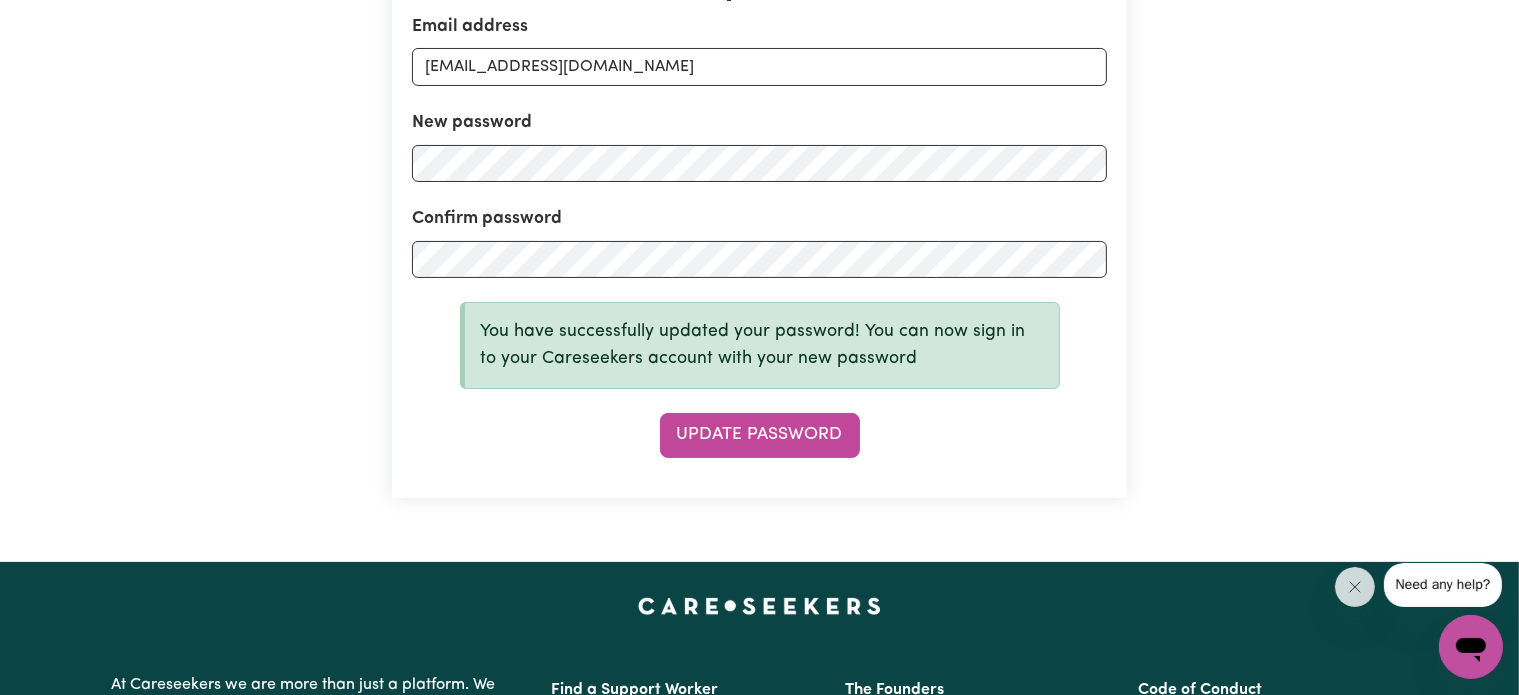 scroll, scrollTop: 0, scrollLeft: 0, axis: both 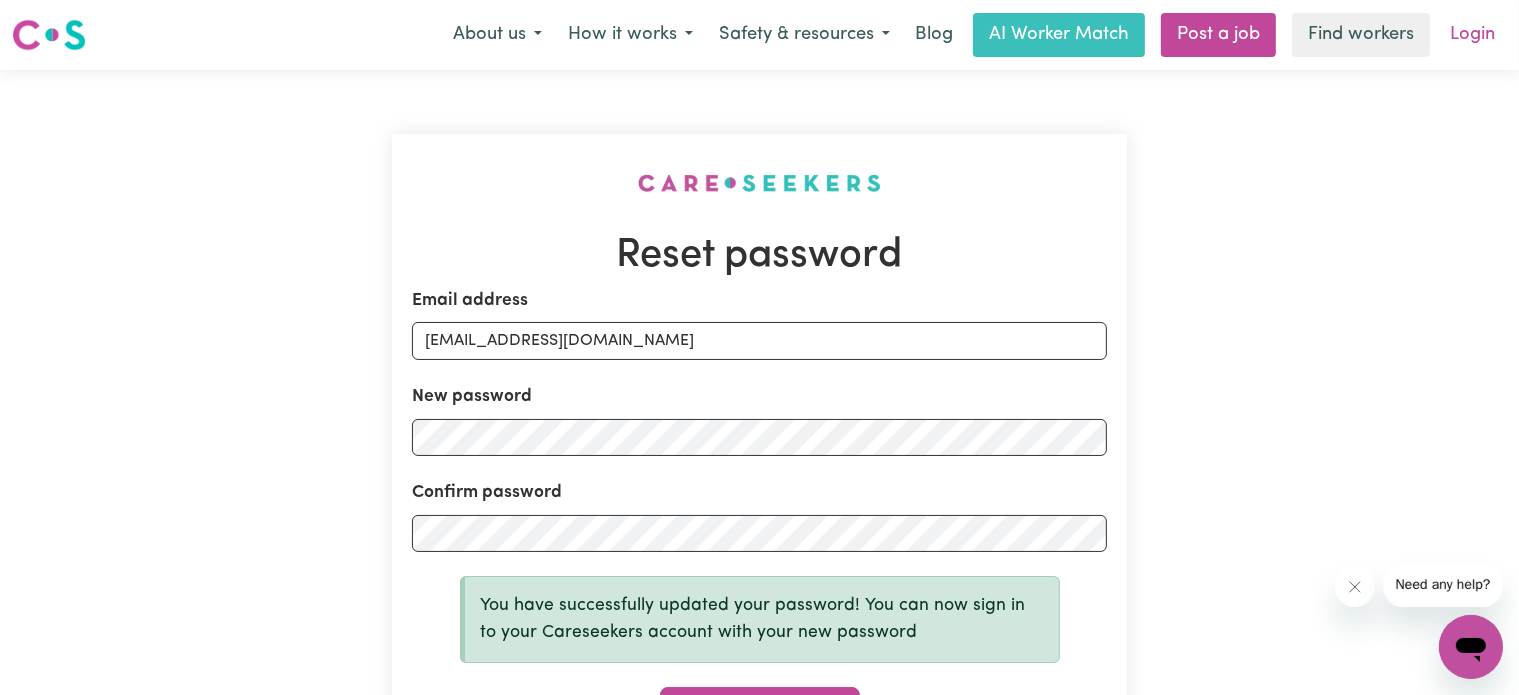 click on "Login" at bounding box center (1472, 35) 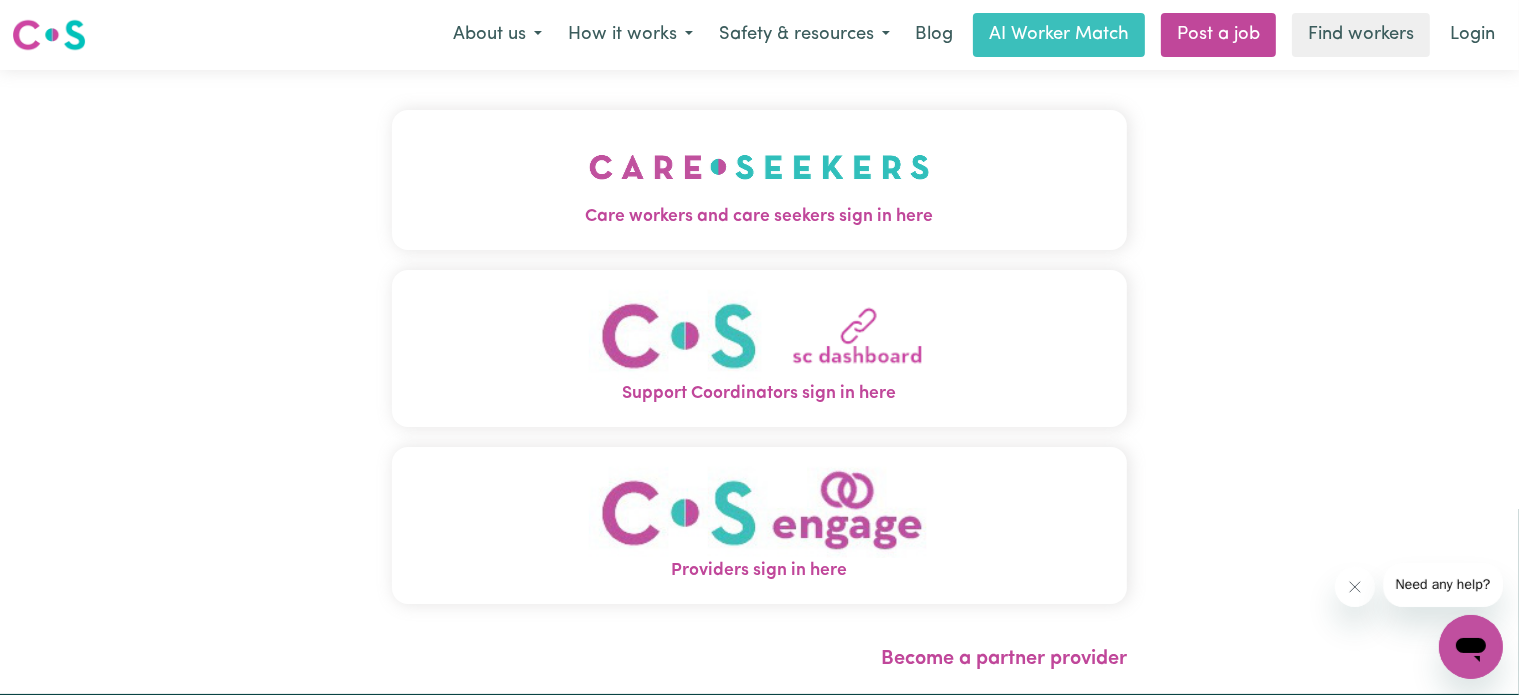 click on "Care workers and care seekers sign in here" at bounding box center [760, 217] 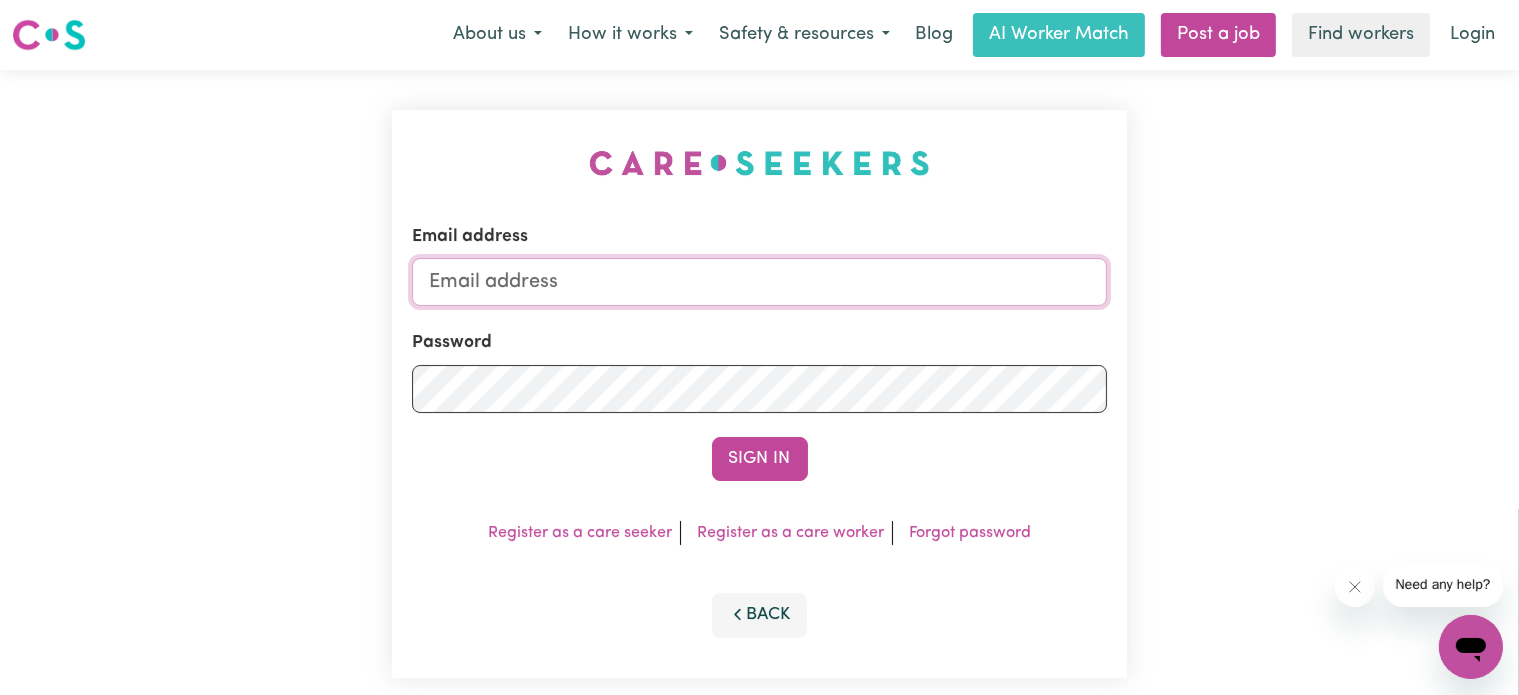 type on "[EMAIL_ADDRESS][DOMAIN_NAME]" 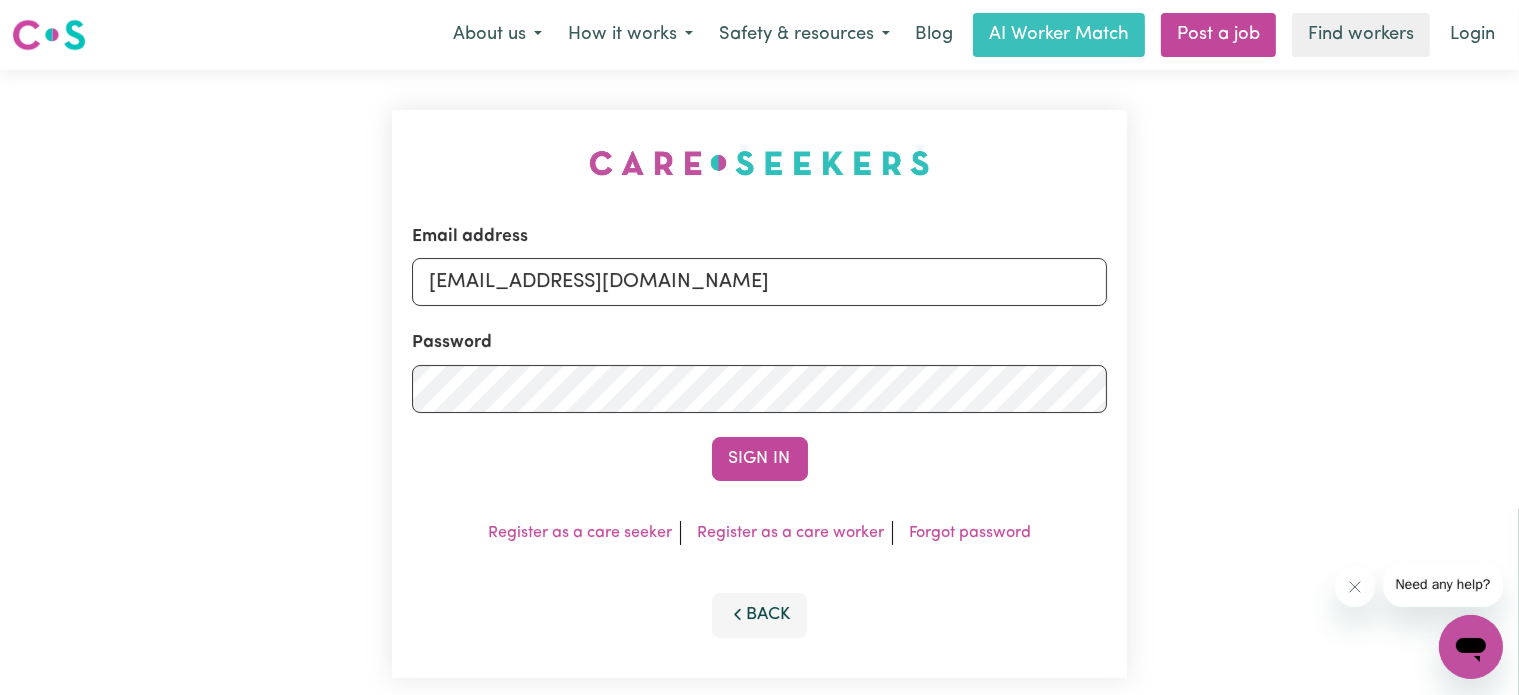 click on "Sign In" at bounding box center (760, 459) 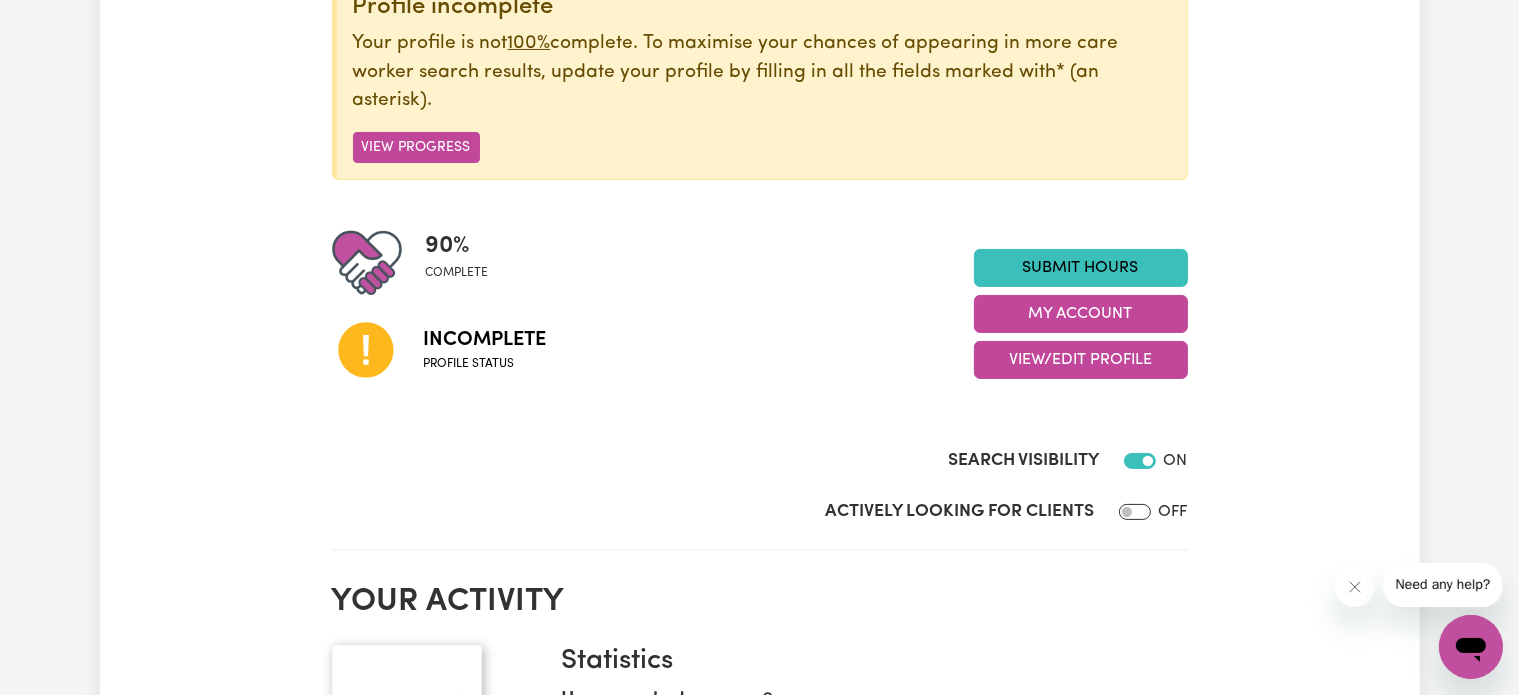scroll, scrollTop: 300, scrollLeft: 0, axis: vertical 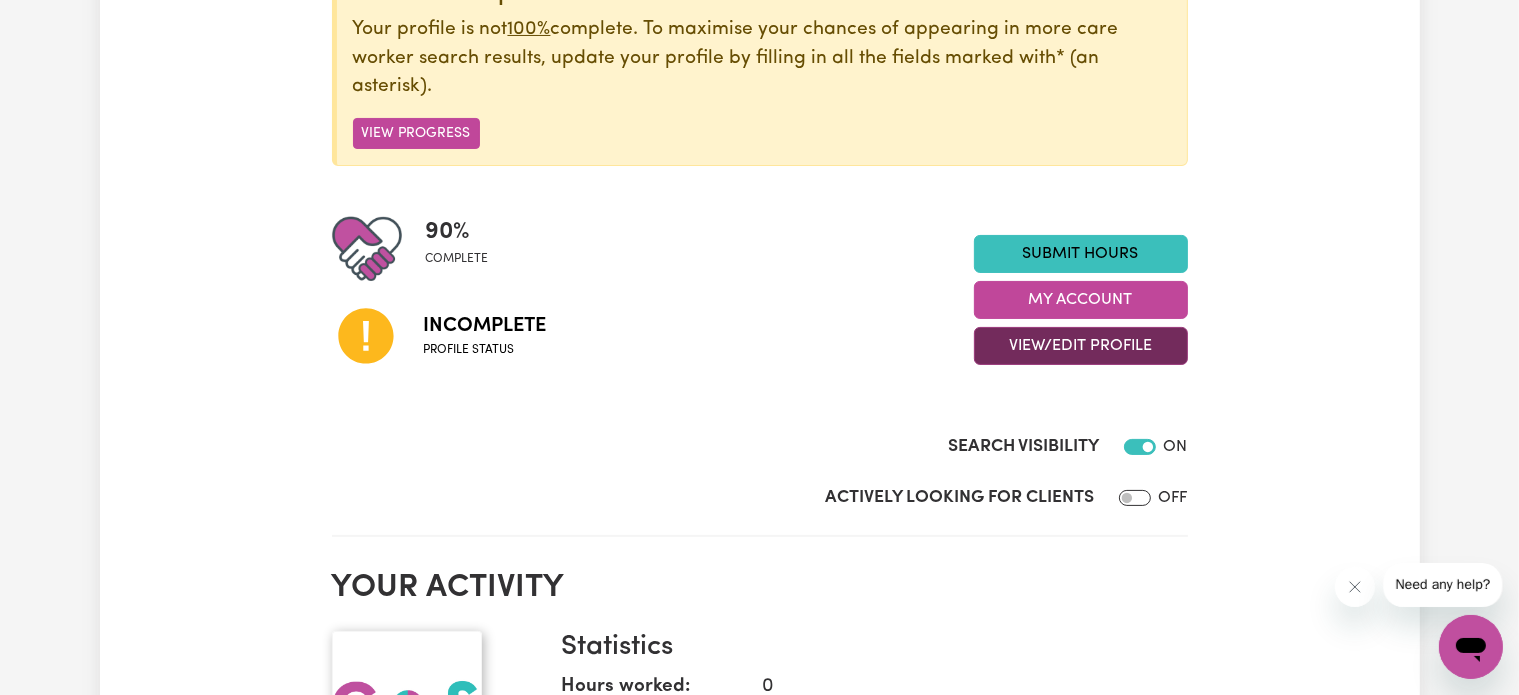 click on "View/Edit Profile" at bounding box center (1081, 346) 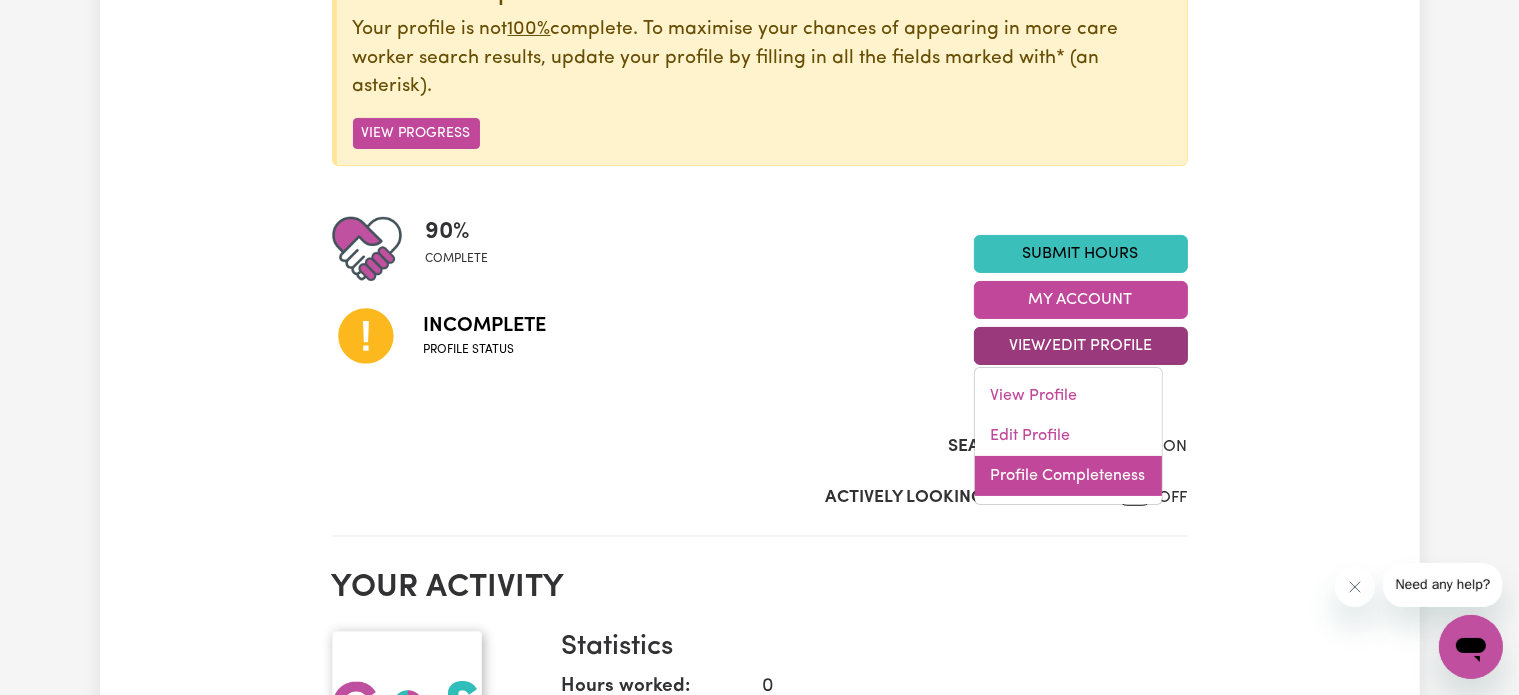 click on "Profile Completeness" at bounding box center (1068, 476) 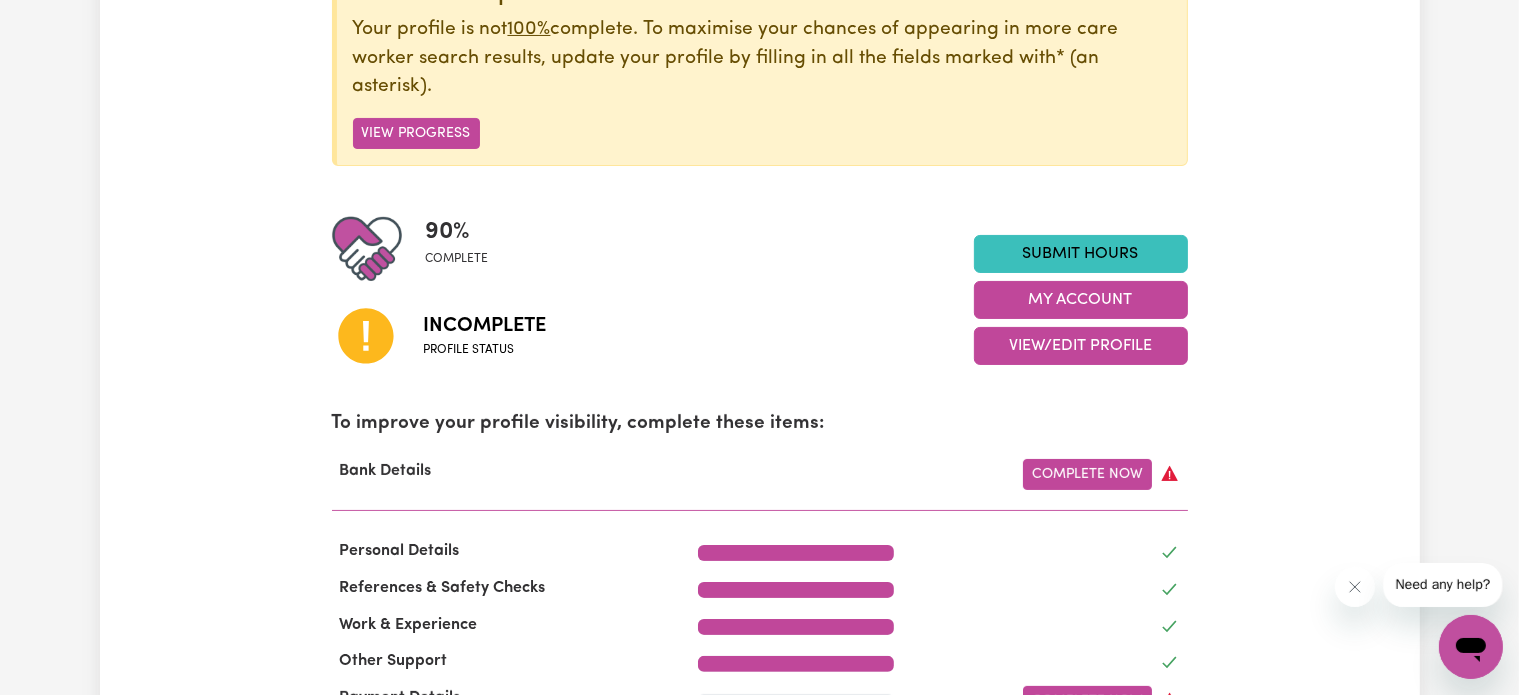 scroll, scrollTop: 500, scrollLeft: 0, axis: vertical 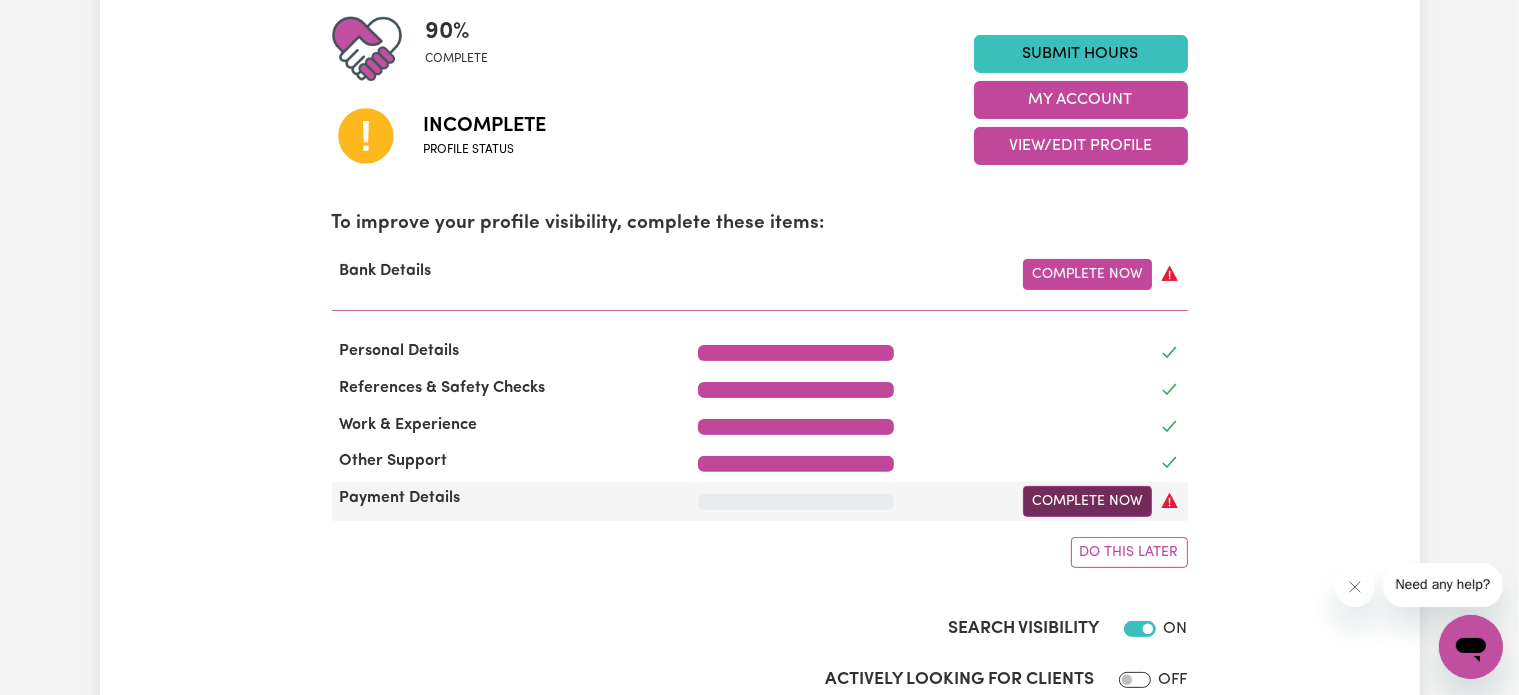 click on "Complete Now" at bounding box center (1087, 501) 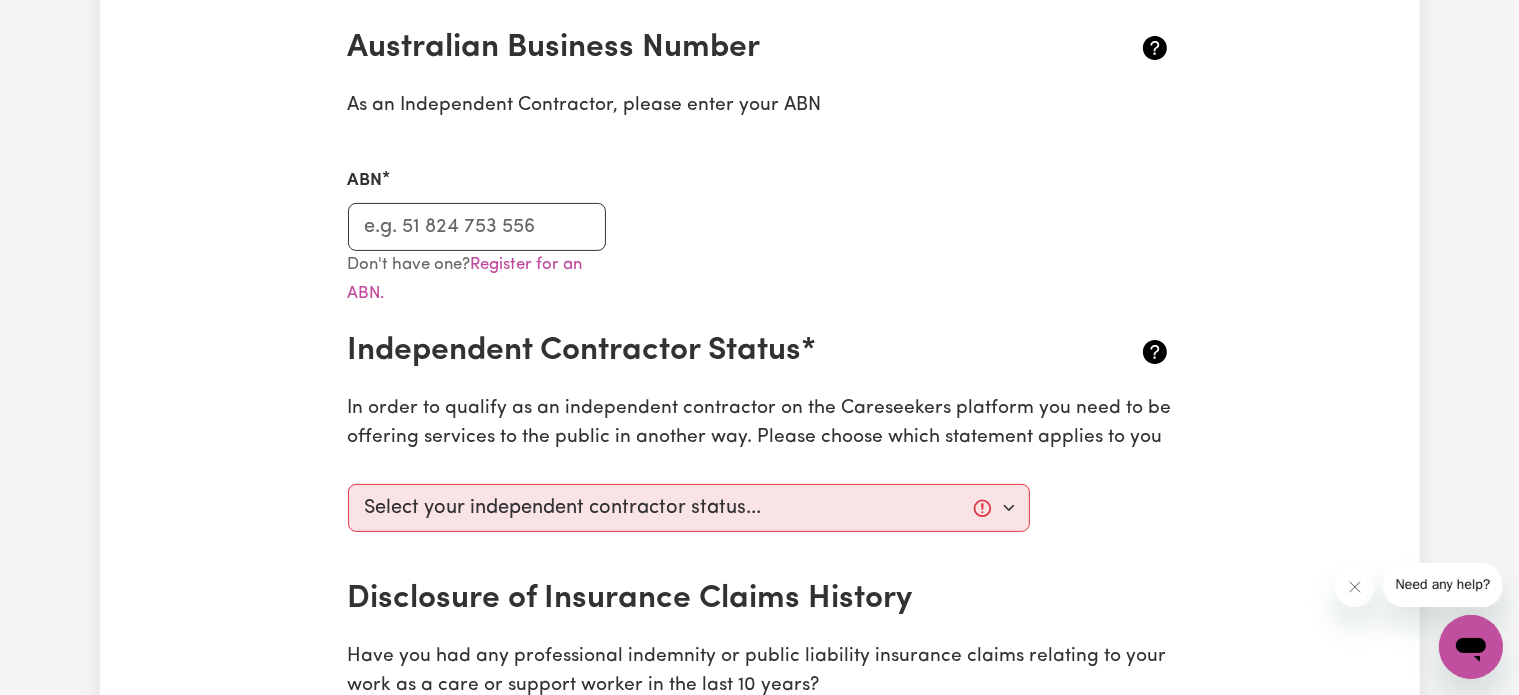 scroll, scrollTop: 600, scrollLeft: 0, axis: vertical 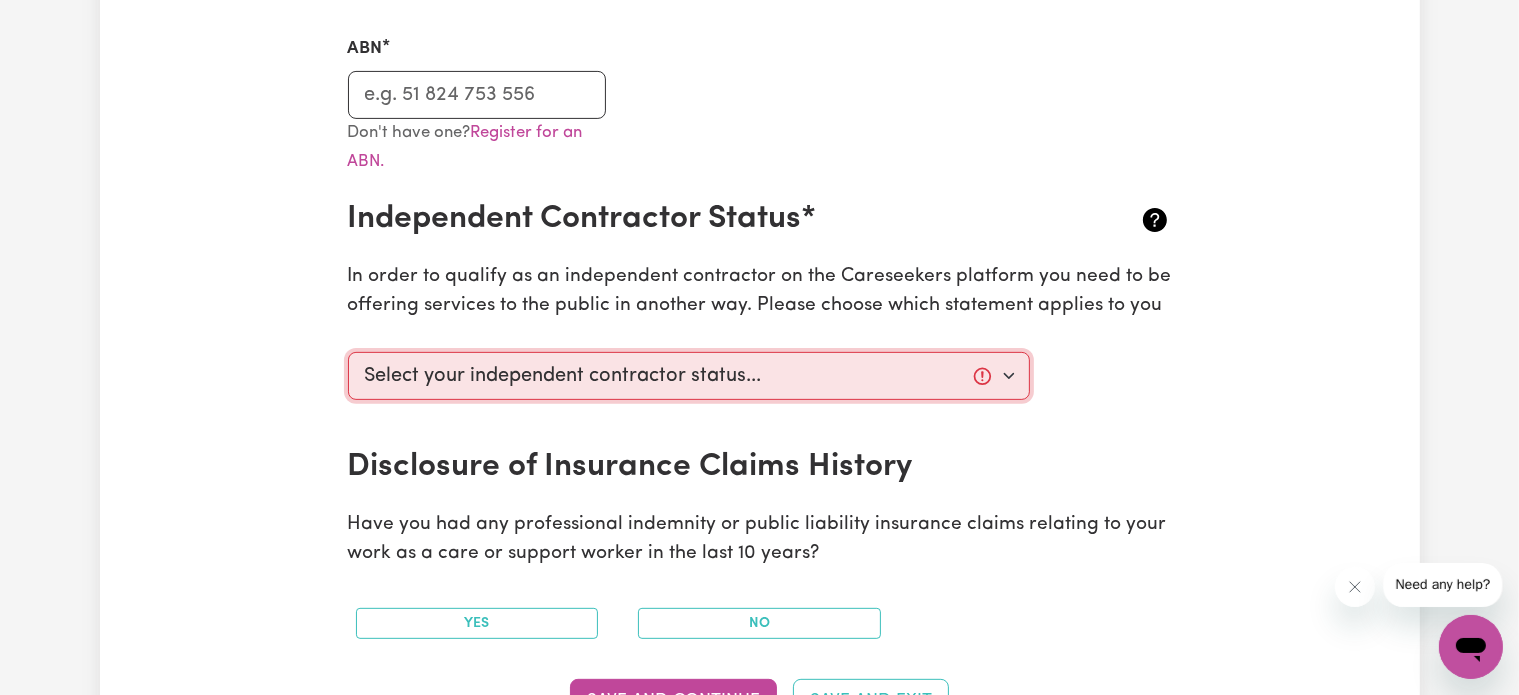 click on "Select your independent contractor status... I am providing services through another platform I am providing services privately on my own I am providing services by being employed by an organisation I am working in another industry" at bounding box center (689, 376) 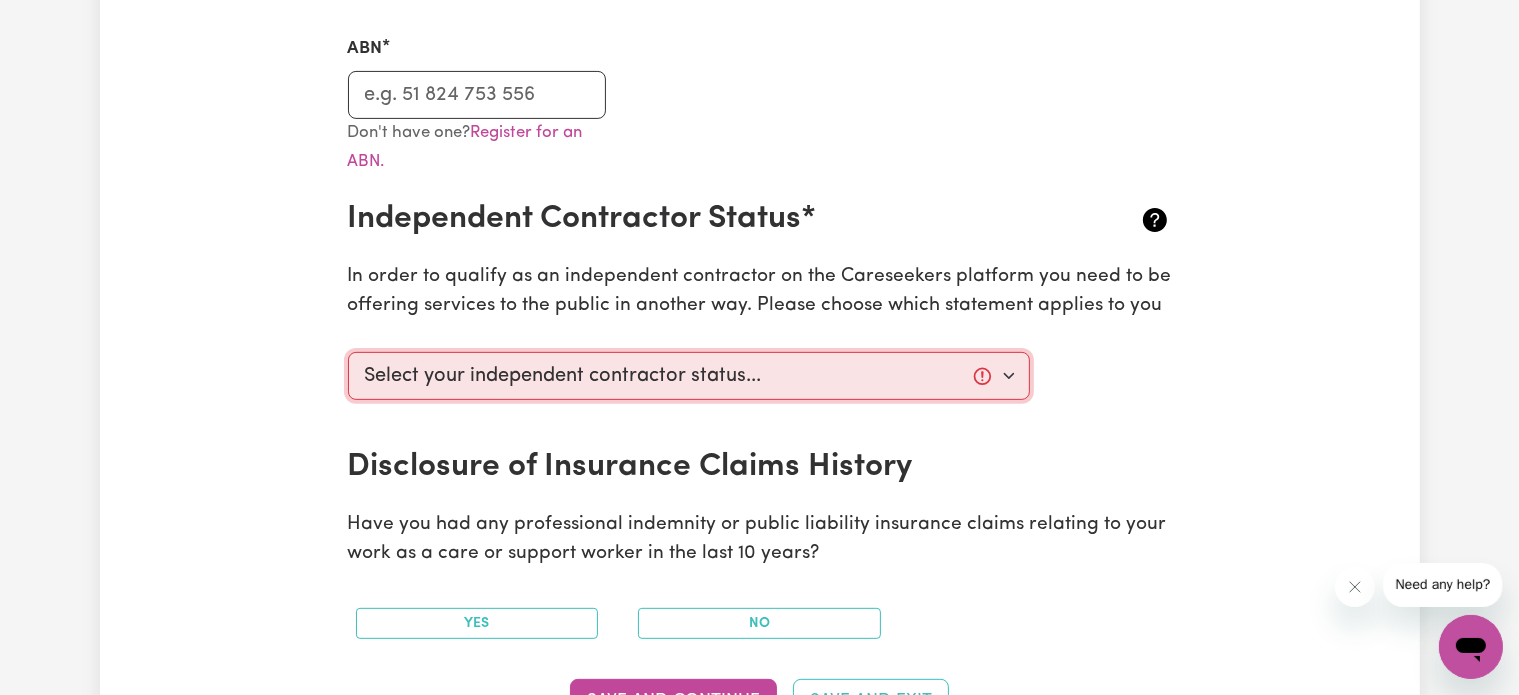 select on "I am providing services by being employed by an organisation" 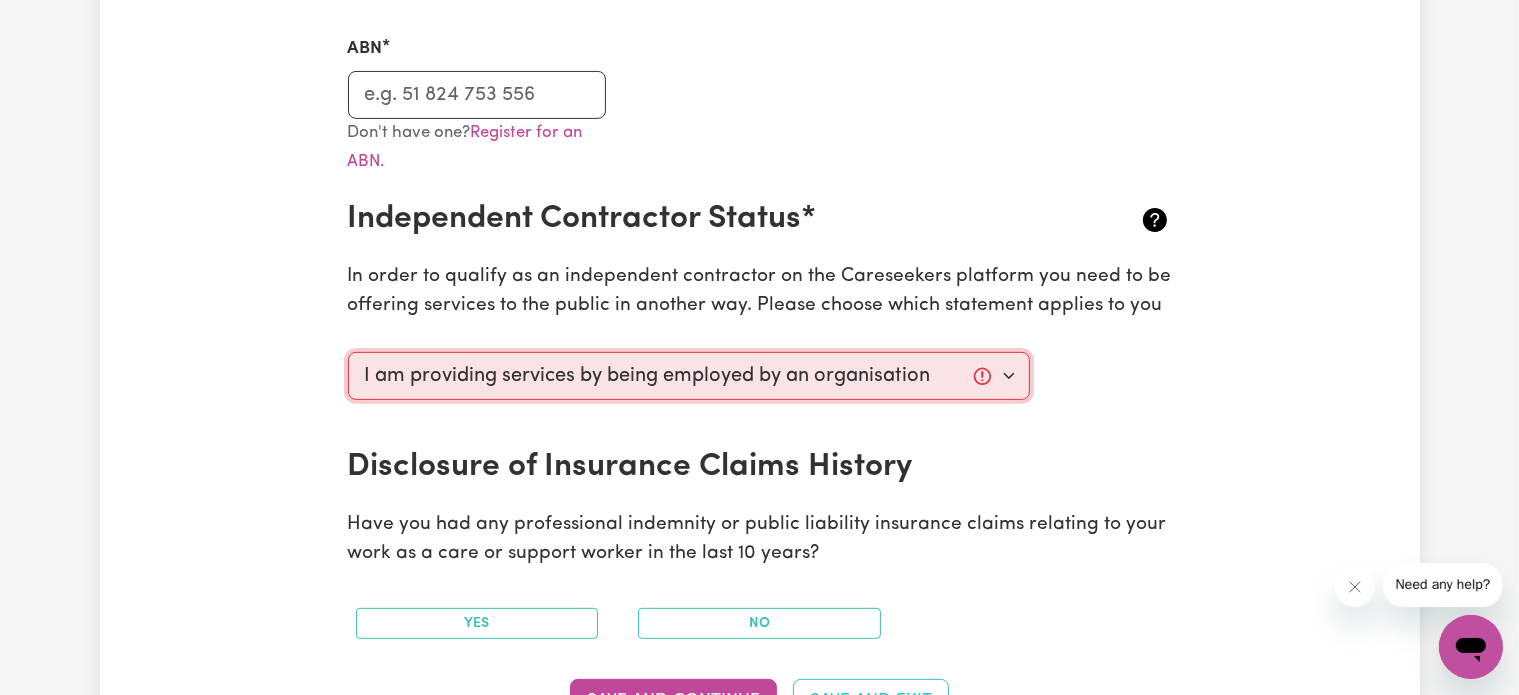 click on "Select your independent contractor status... I am providing services through another platform I am providing services privately on my own I am providing services by being employed by an organisation I am working in another industry" at bounding box center (689, 376) 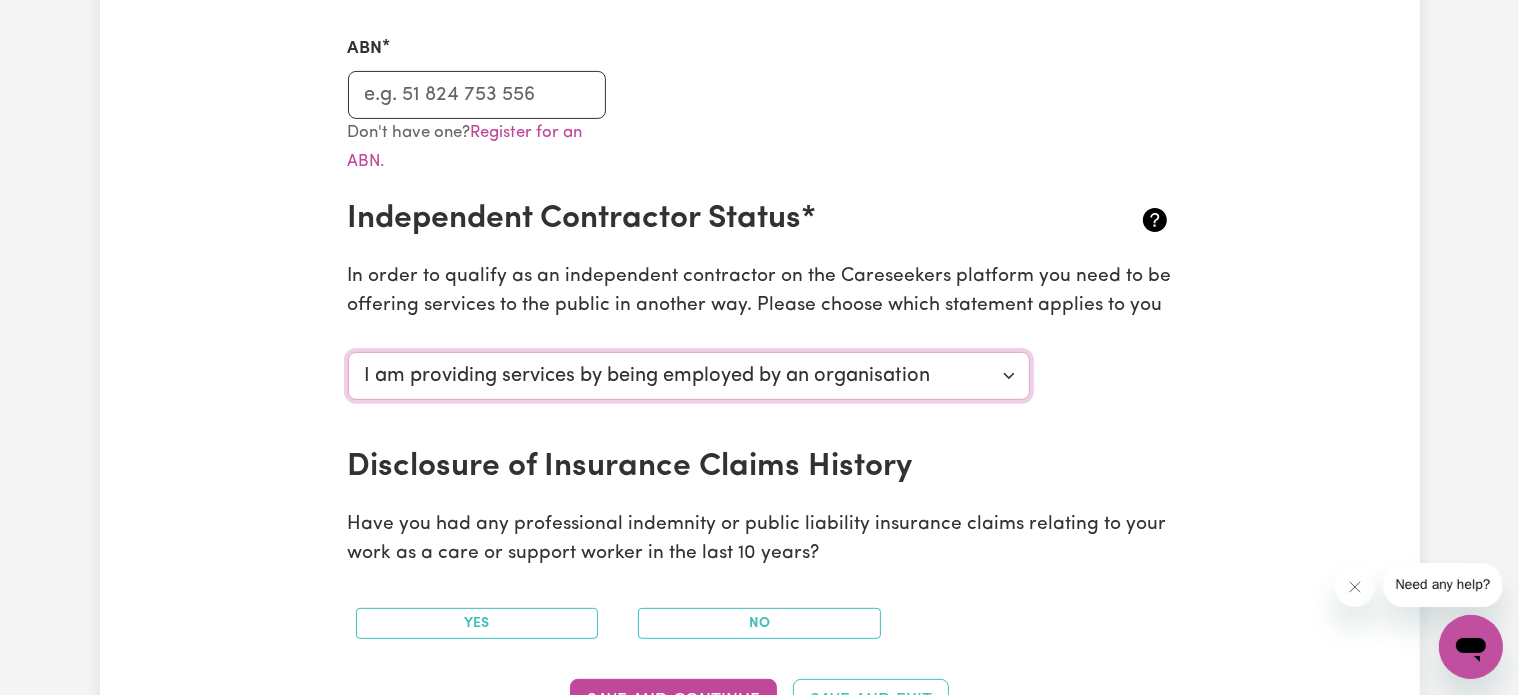 scroll, scrollTop: 700, scrollLeft: 0, axis: vertical 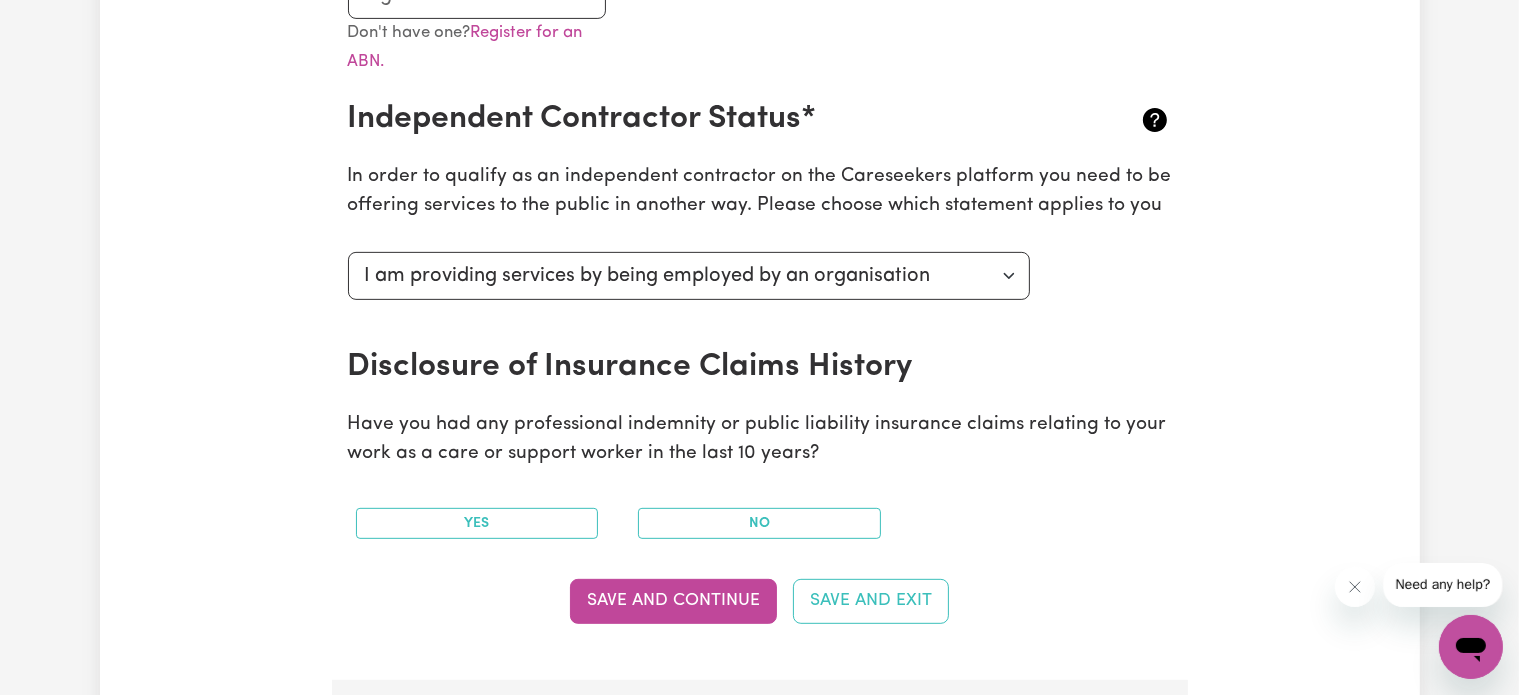 click on "Yes" at bounding box center [477, 523] 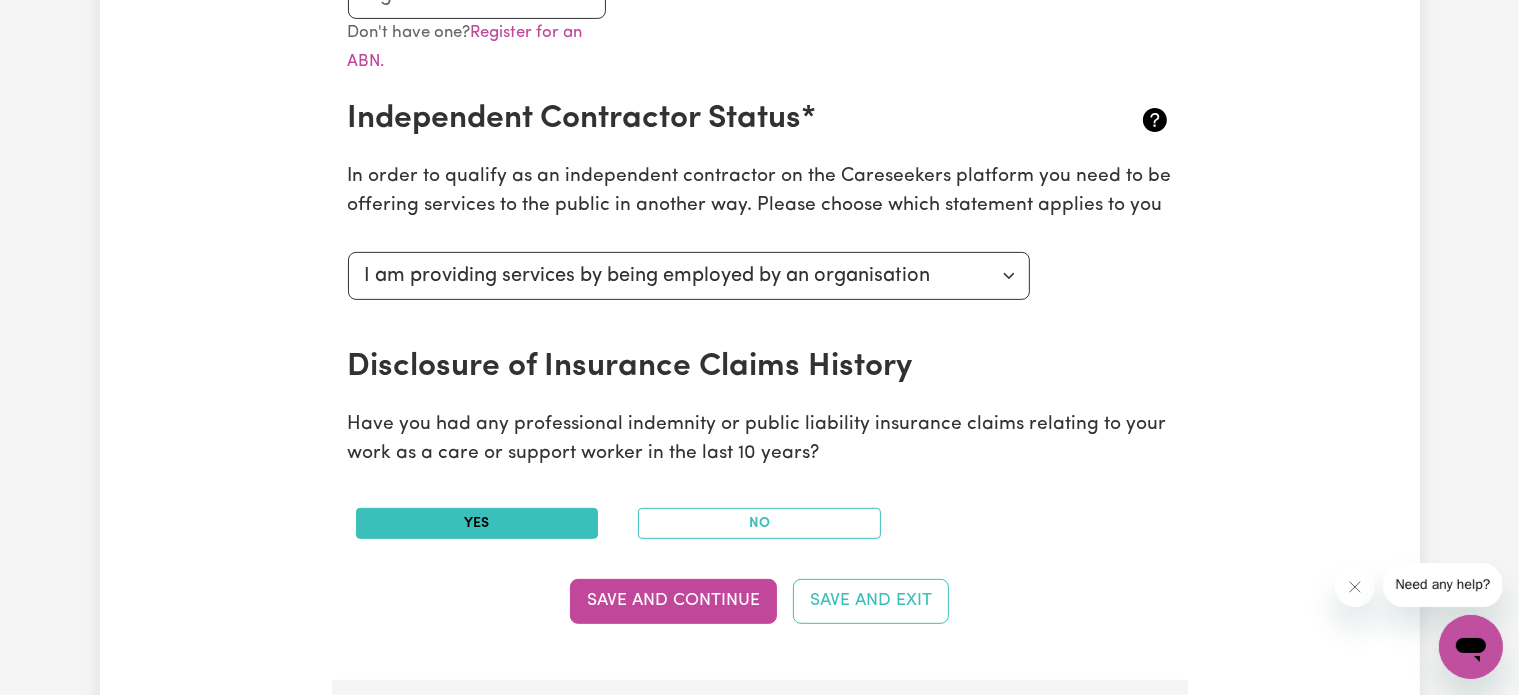 click on "Yes" at bounding box center (477, 523) 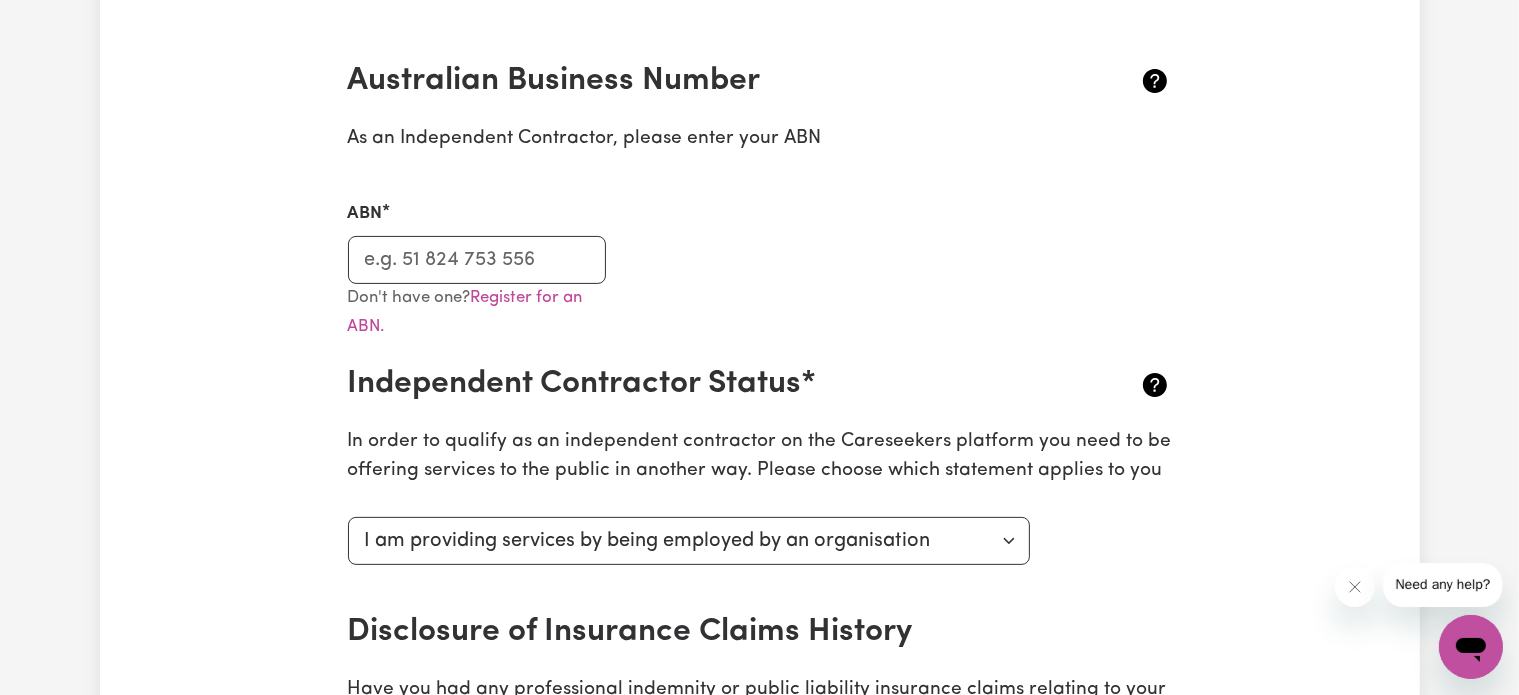scroll, scrollTop: 400, scrollLeft: 0, axis: vertical 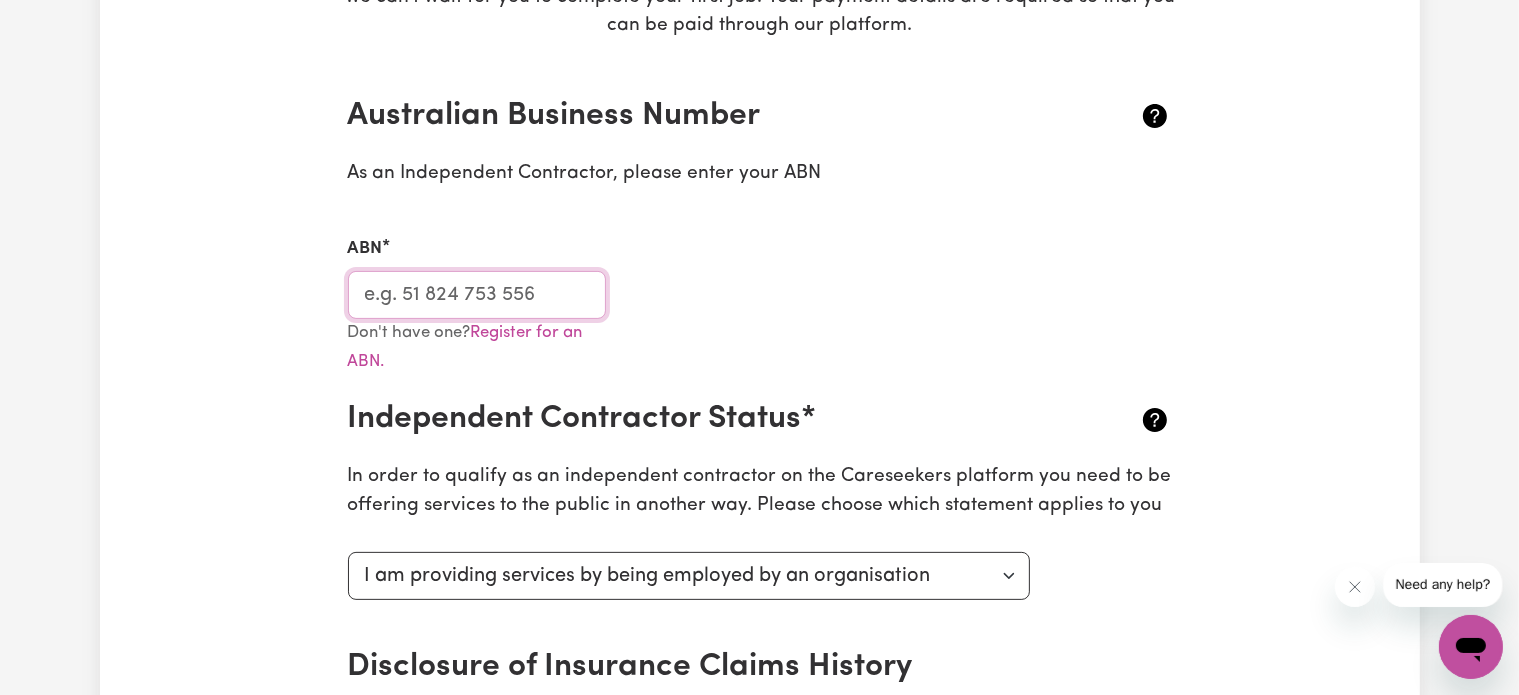 click on "ABN" at bounding box center (477, 295) 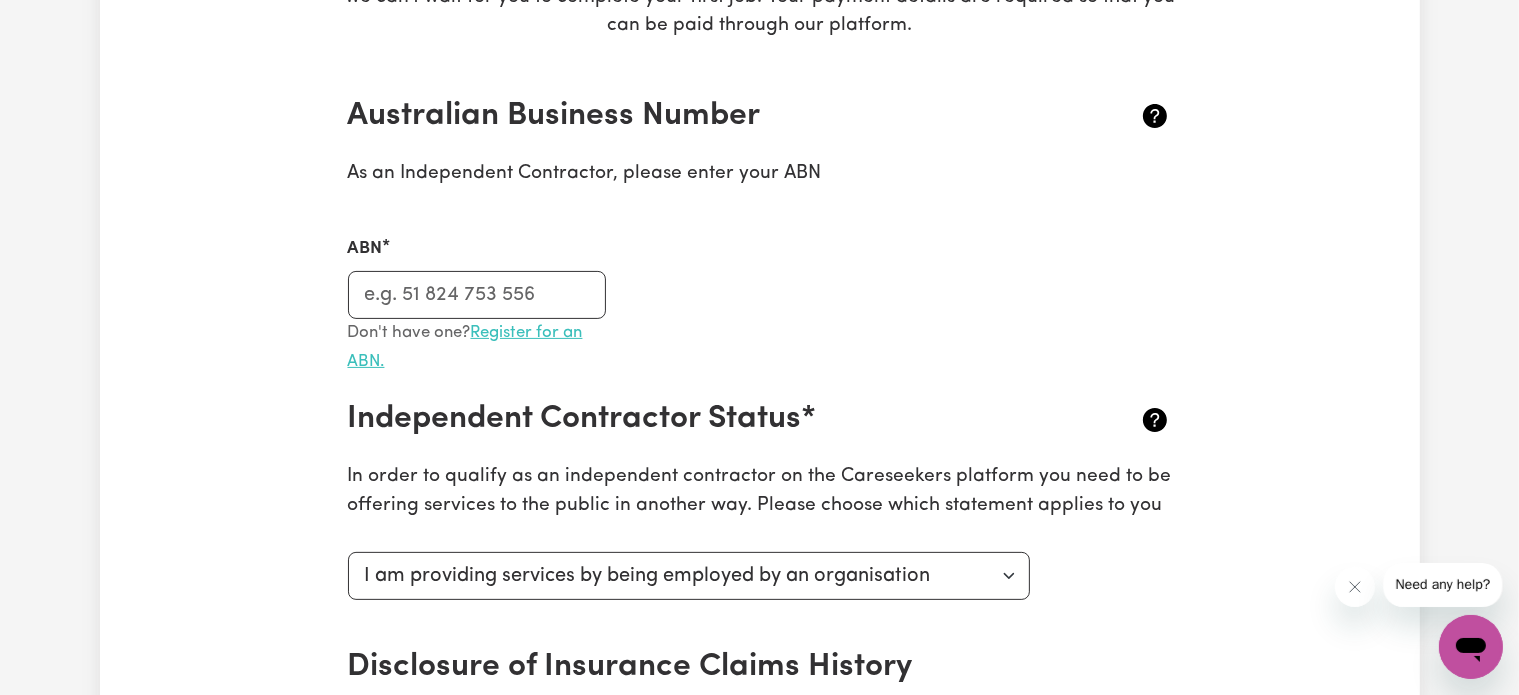 click on "Register for an ABN." at bounding box center [465, 347] 